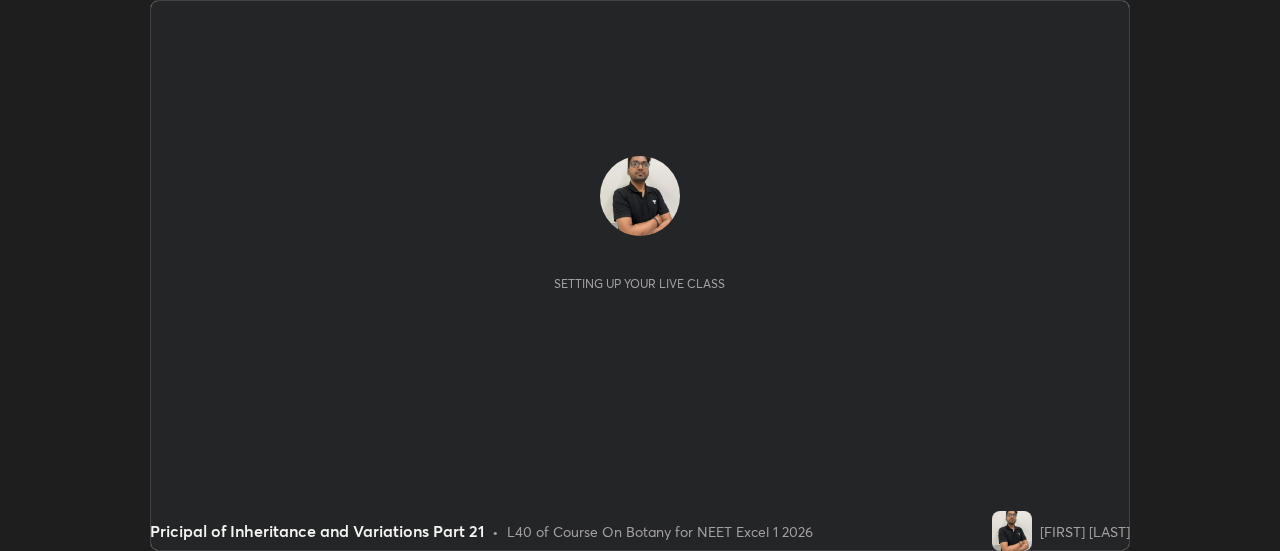 scroll, scrollTop: 0, scrollLeft: 0, axis: both 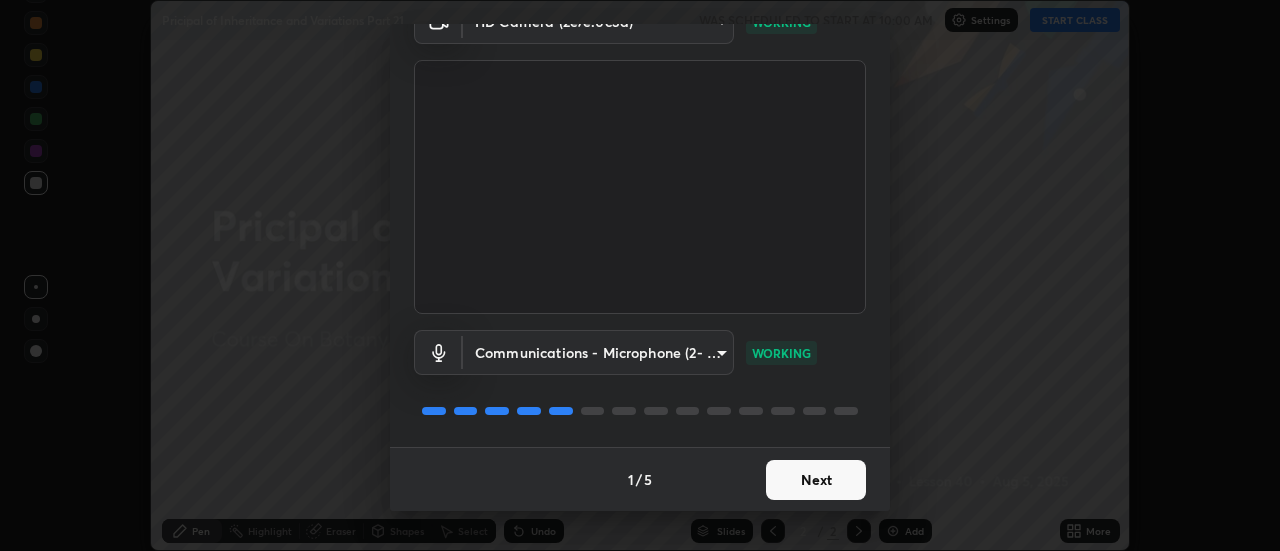 click on "Next" at bounding box center [816, 480] 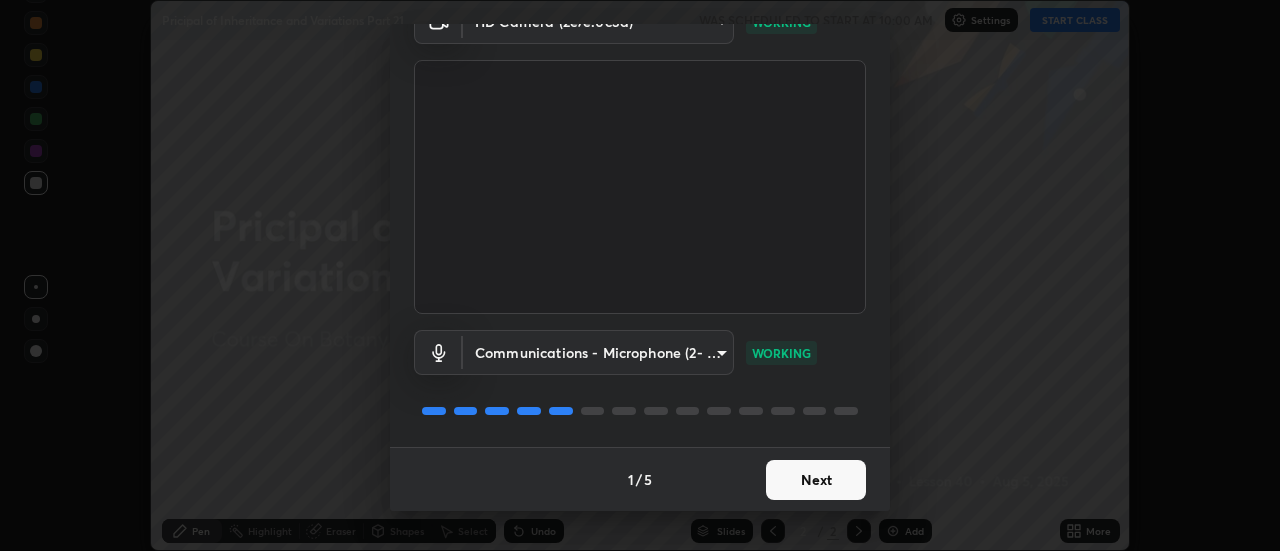 scroll, scrollTop: 0, scrollLeft: 0, axis: both 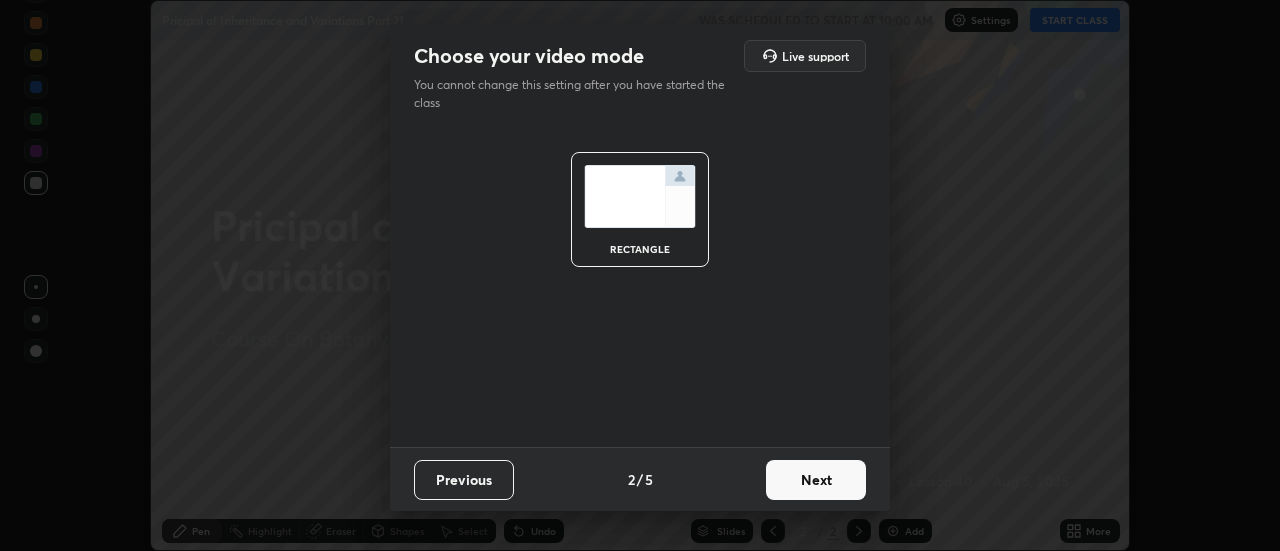 click on "Next" at bounding box center [816, 480] 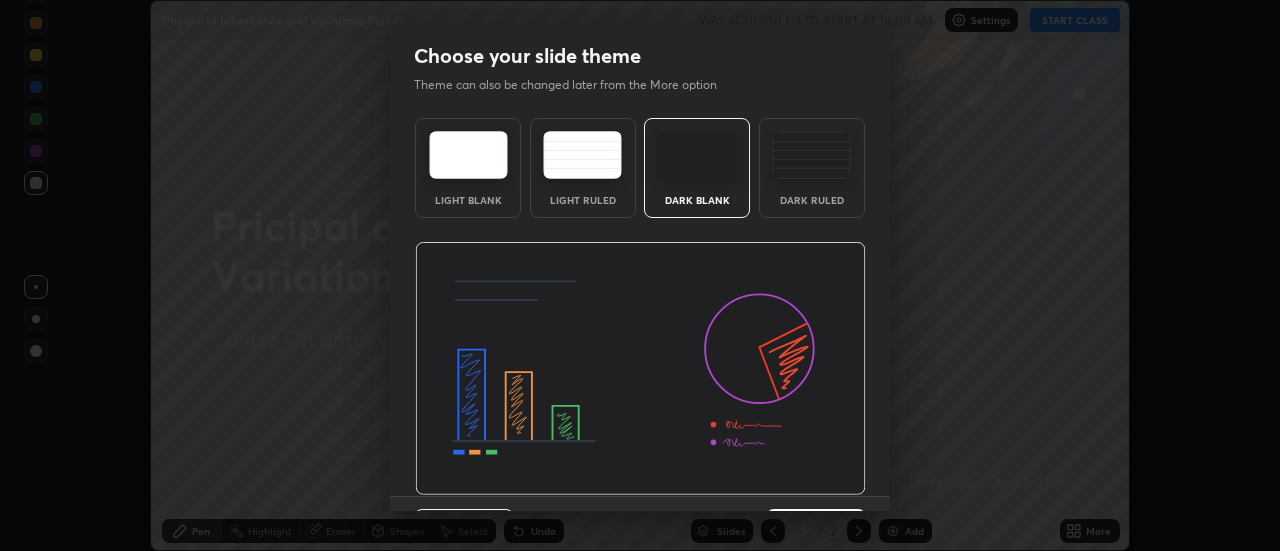 scroll, scrollTop: 49, scrollLeft: 0, axis: vertical 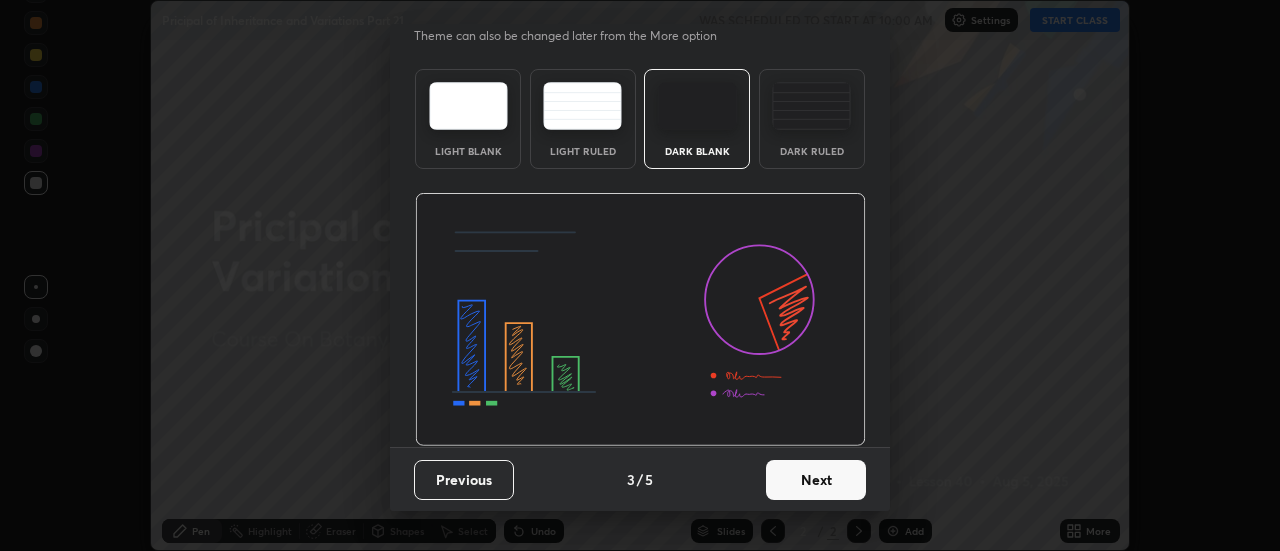 click on "Next" at bounding box center (816, 480) 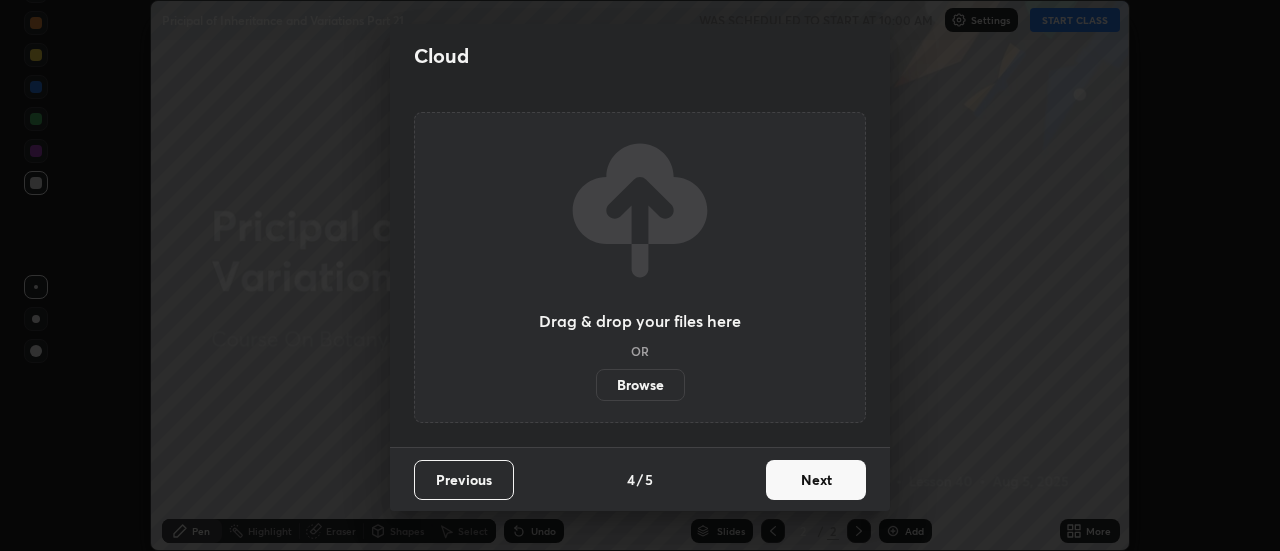 scroll, scrollTop: 0, scrollLeft: 0, axis: both 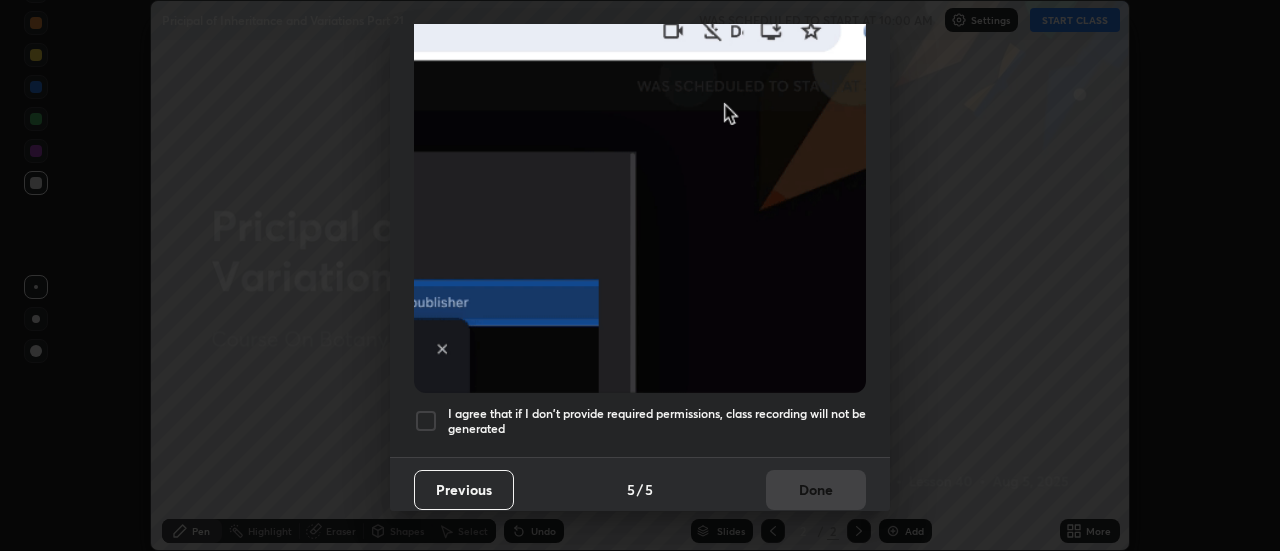 click at bounding box center (426, 421) 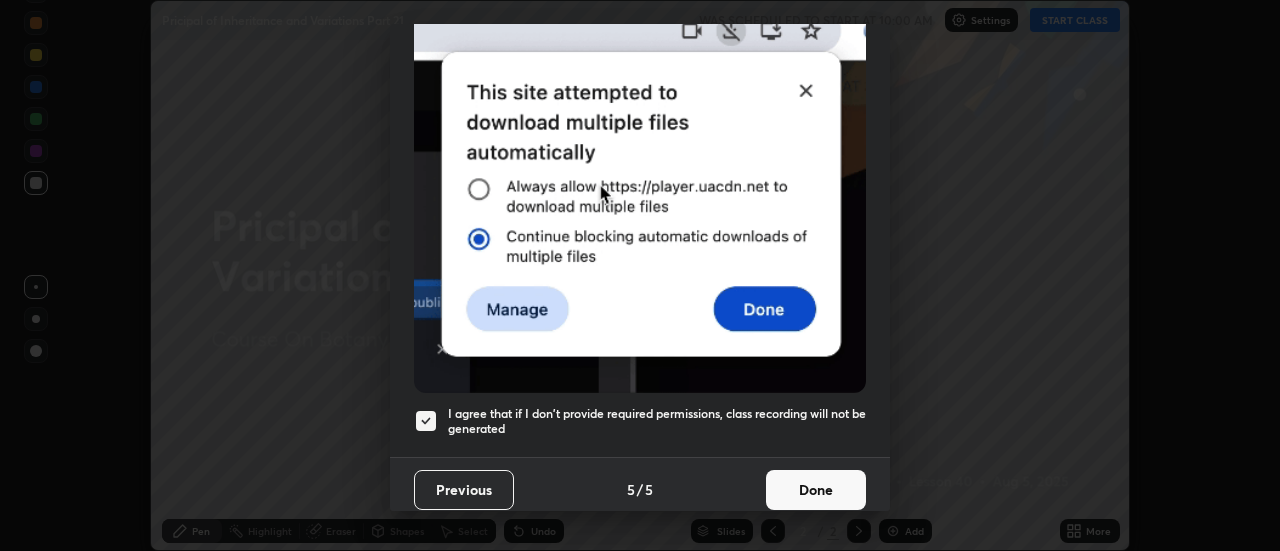 click on "Done" at bounding box center (816, 490) 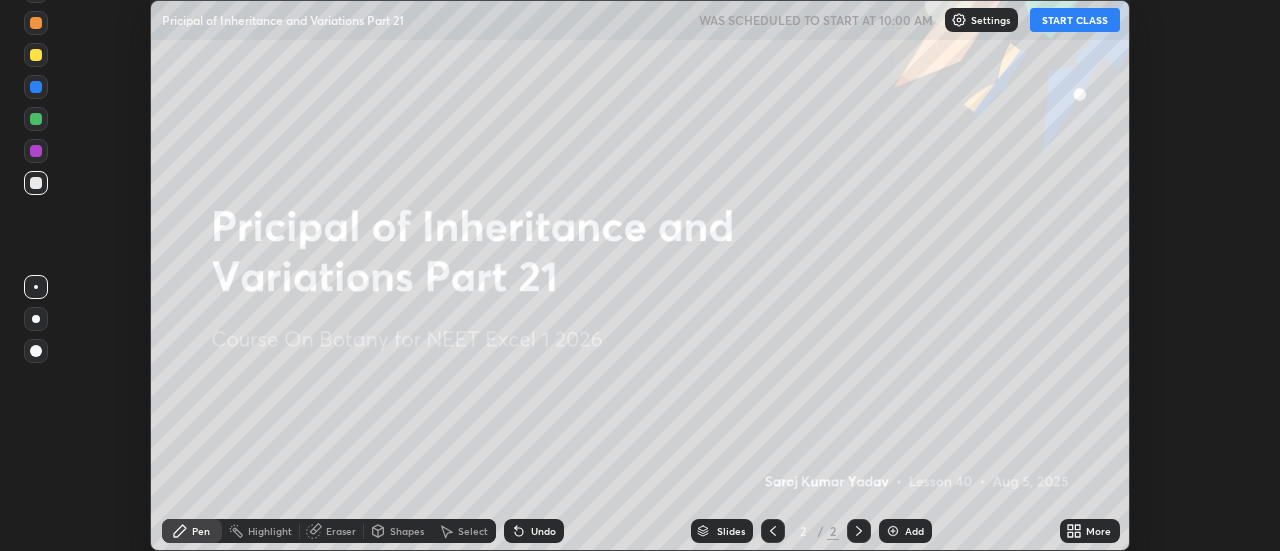 click on "START CLASS" at bounding box center (1075, 20) 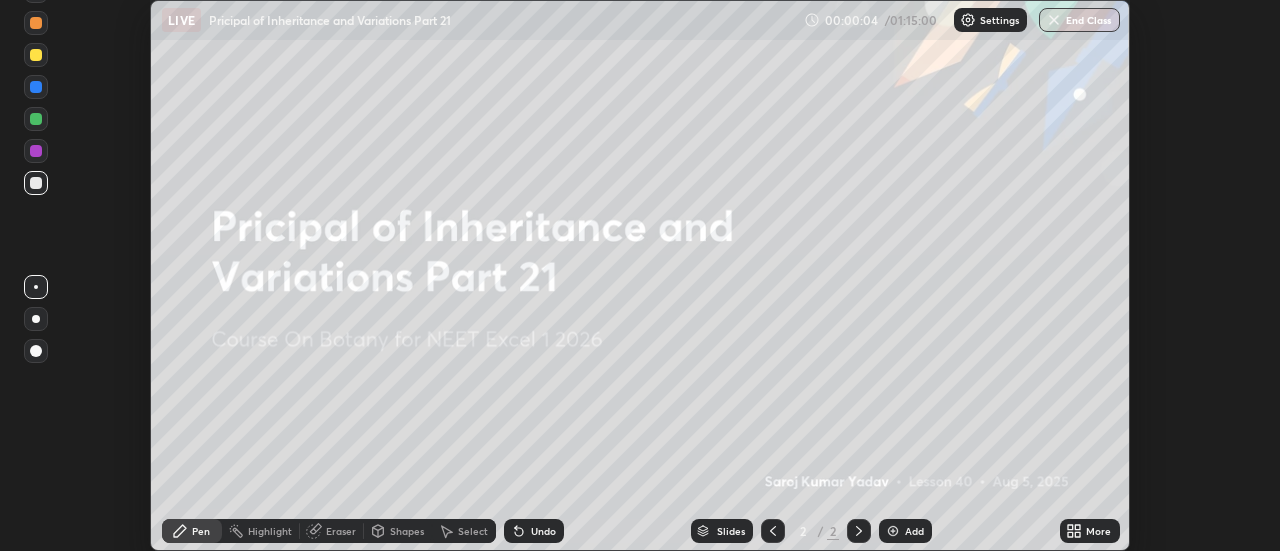 click 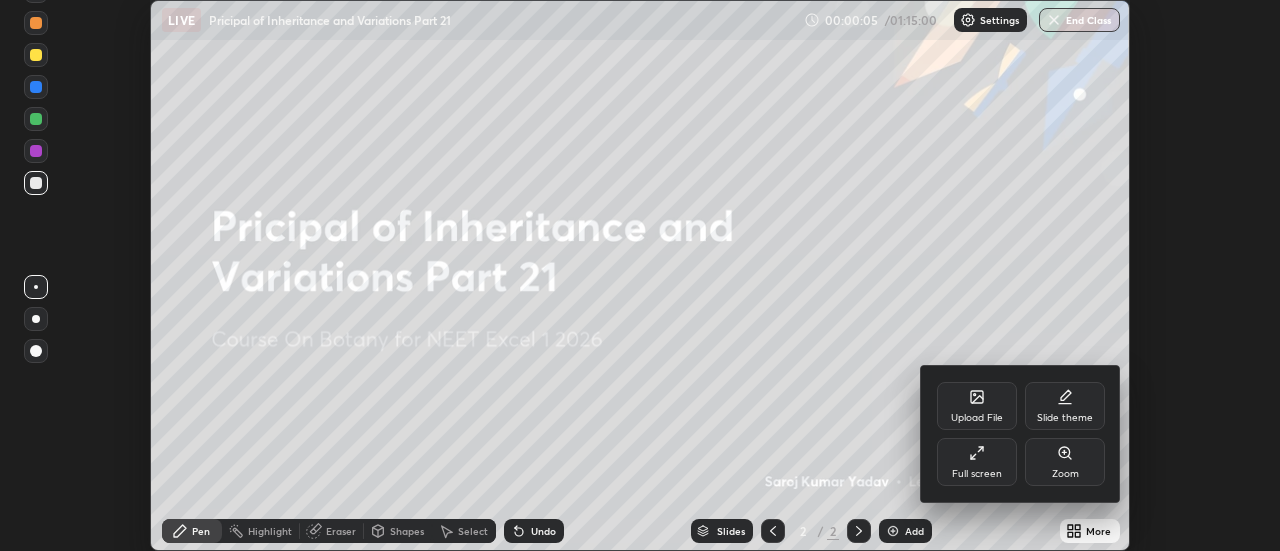 click on "Full screen" at bounding box center (977, 462) 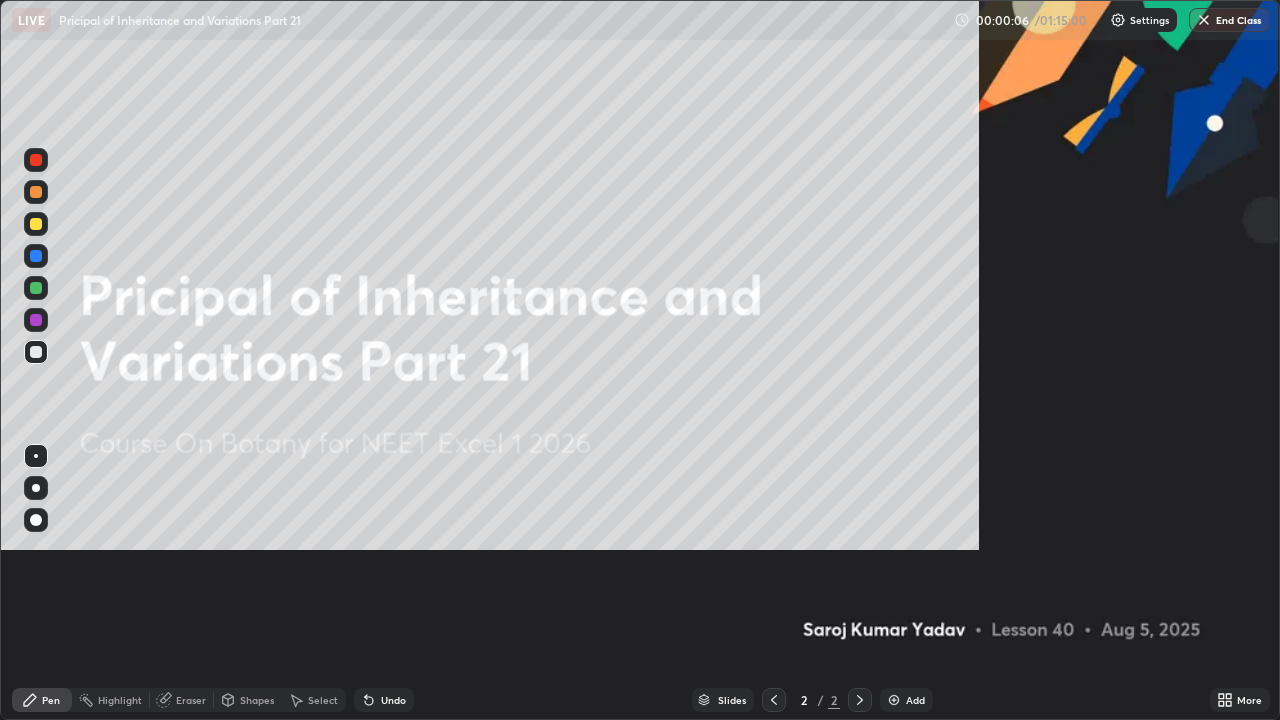 scroll, scrollTop: 99280, scrollLeft: 98720, axis: both 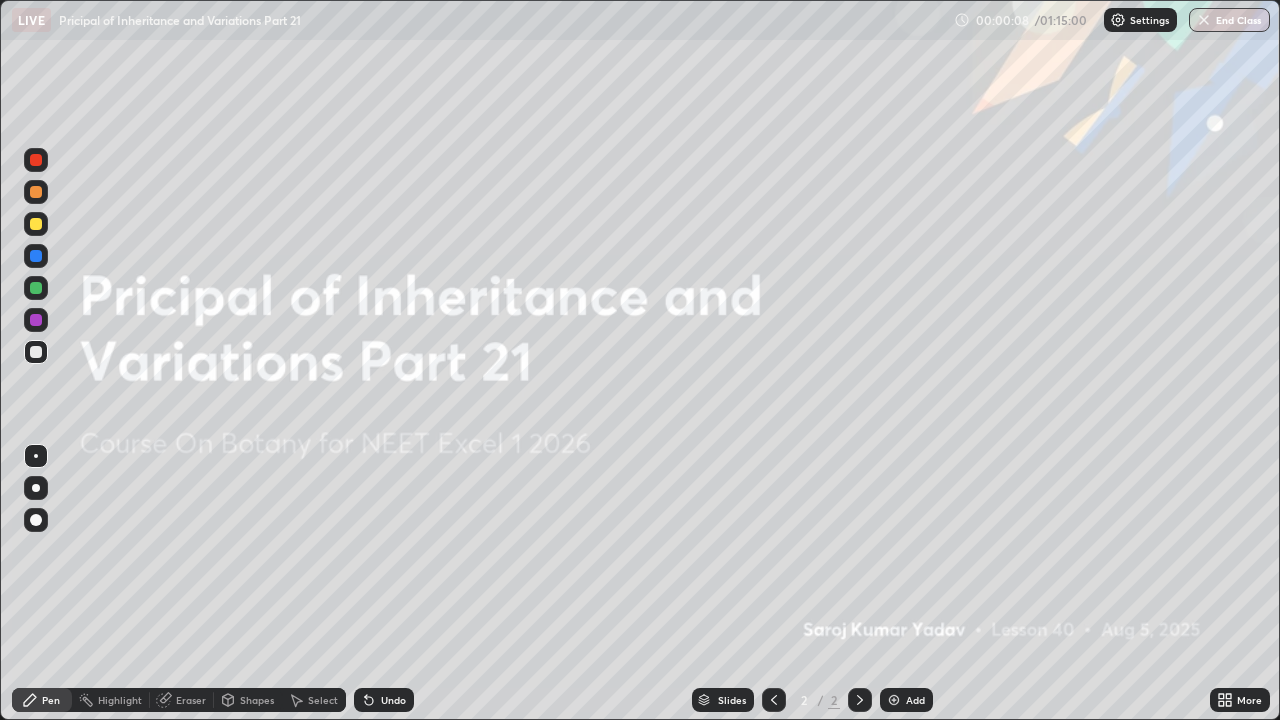 click at bounding box center [894, 700] 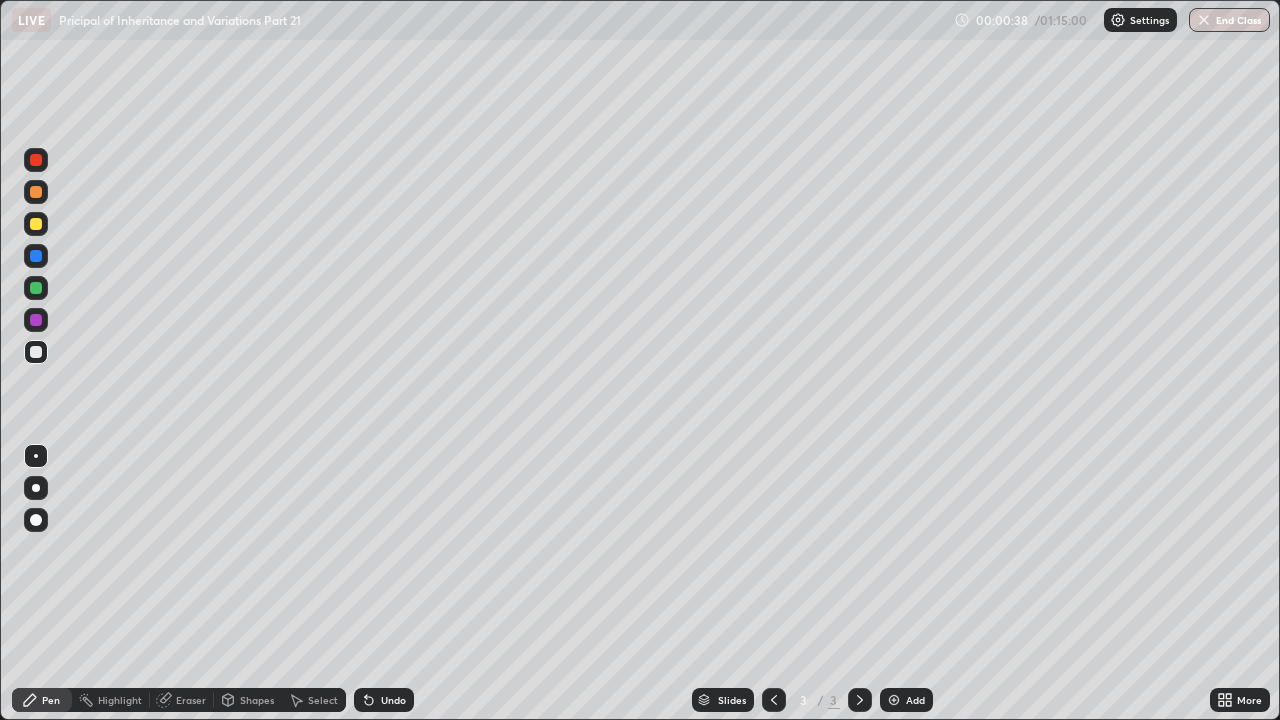 click at bounding box center (36, 160) 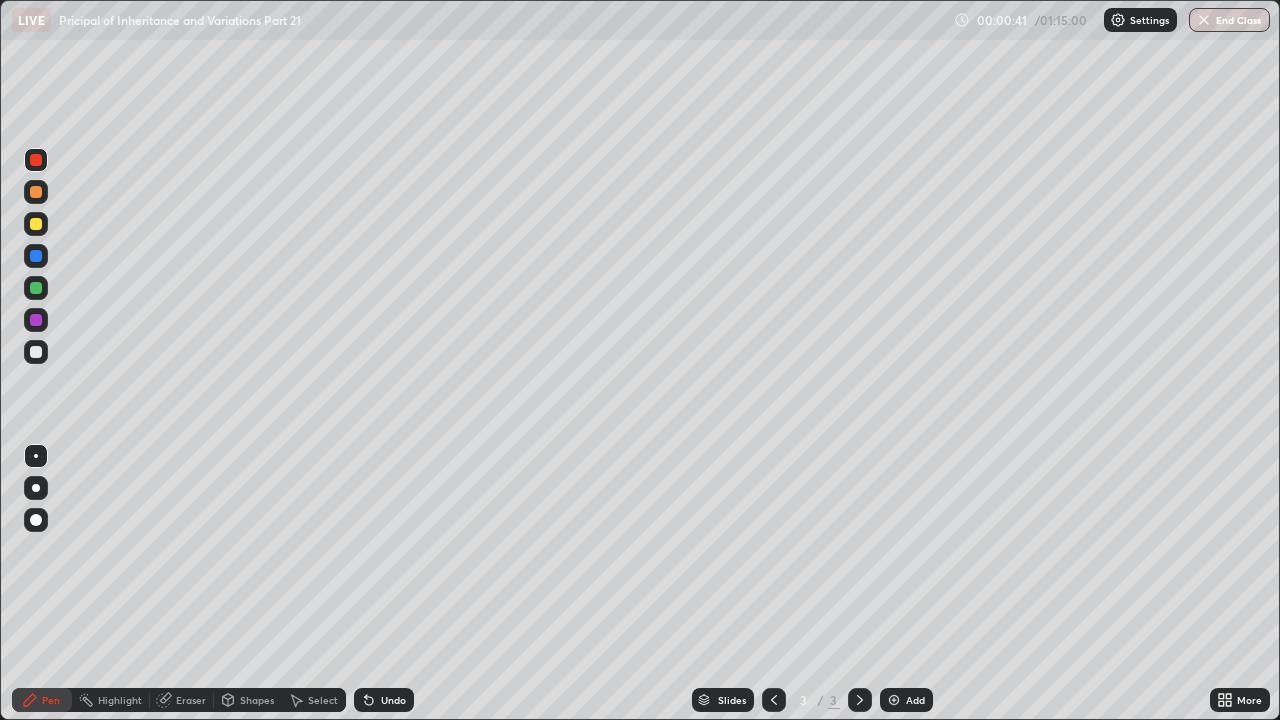 click at bounding box center [36, 488] 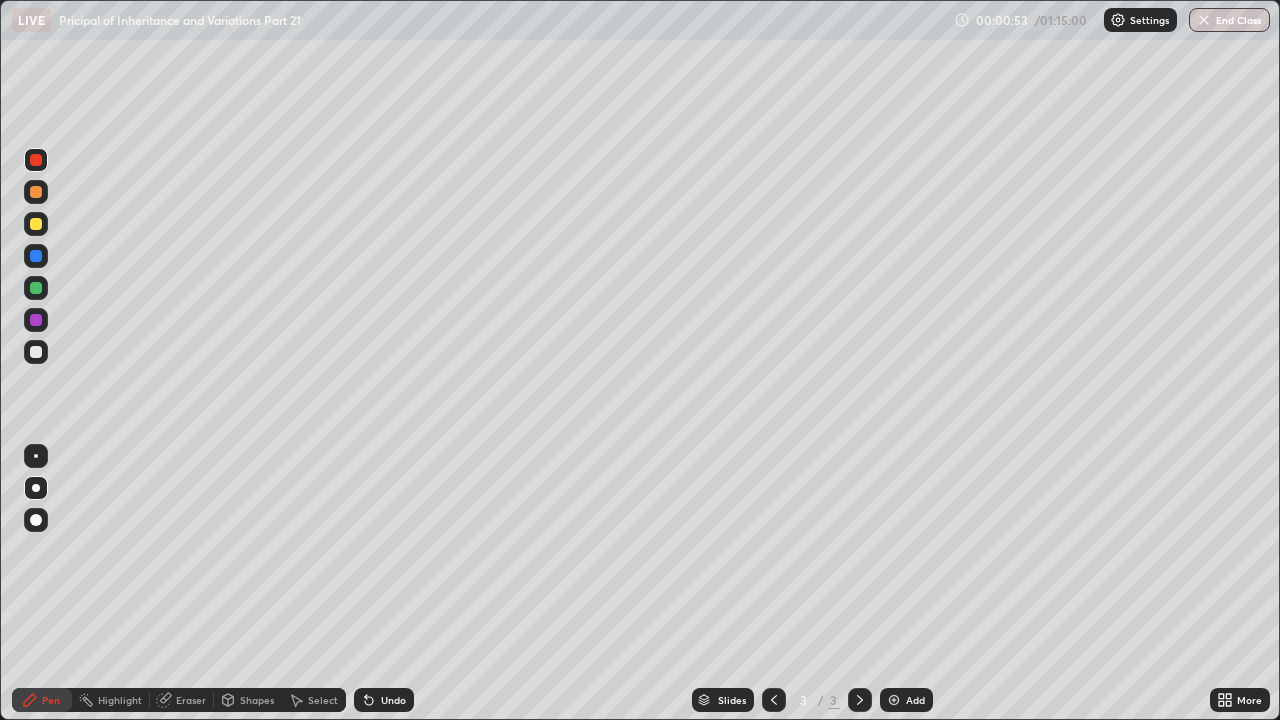 click on "Shapes" at bounding box center (257, 700) 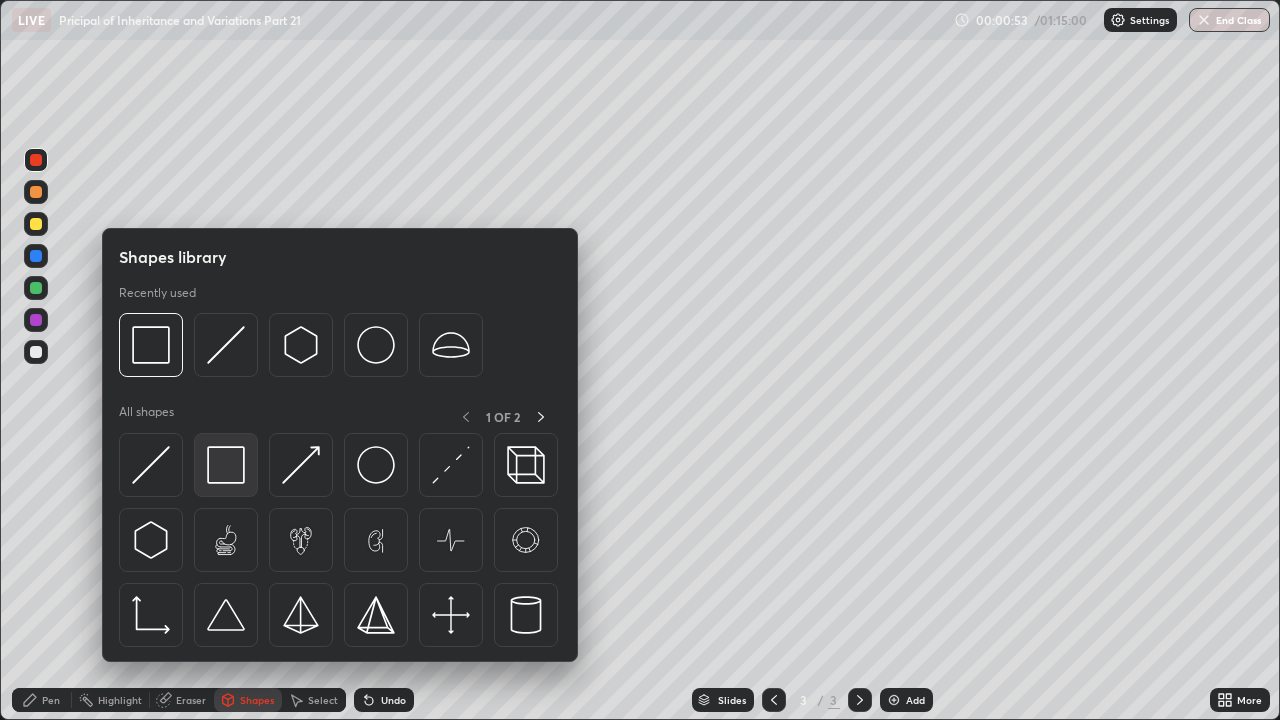 click at bounding box center (226, 465) 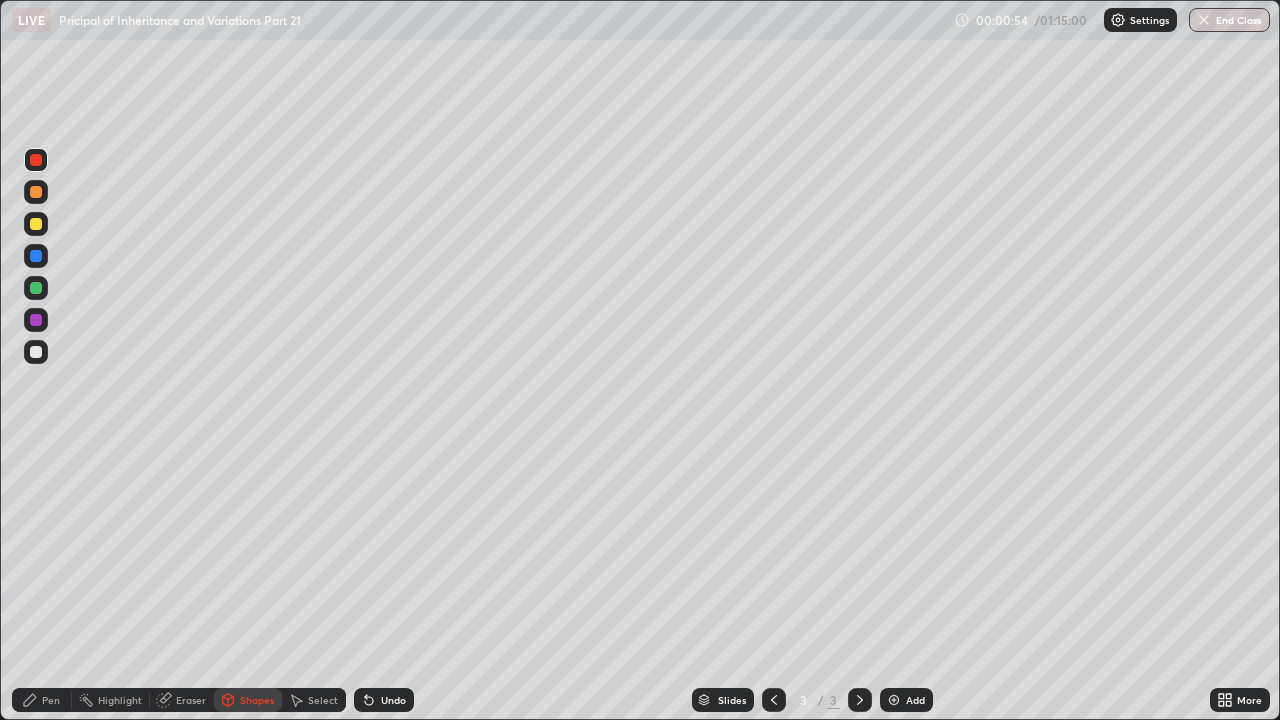 click at bounding box center [36, 192] 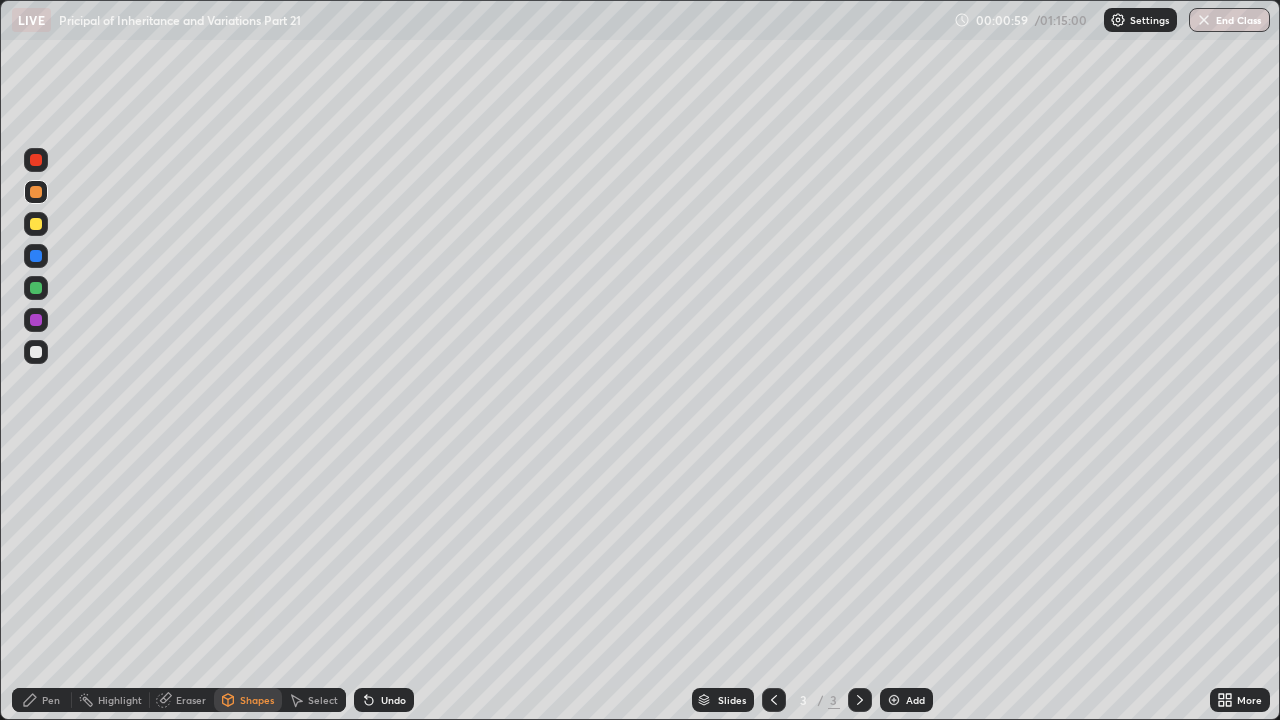 click on "Pen" at bounding box center [51, 700] 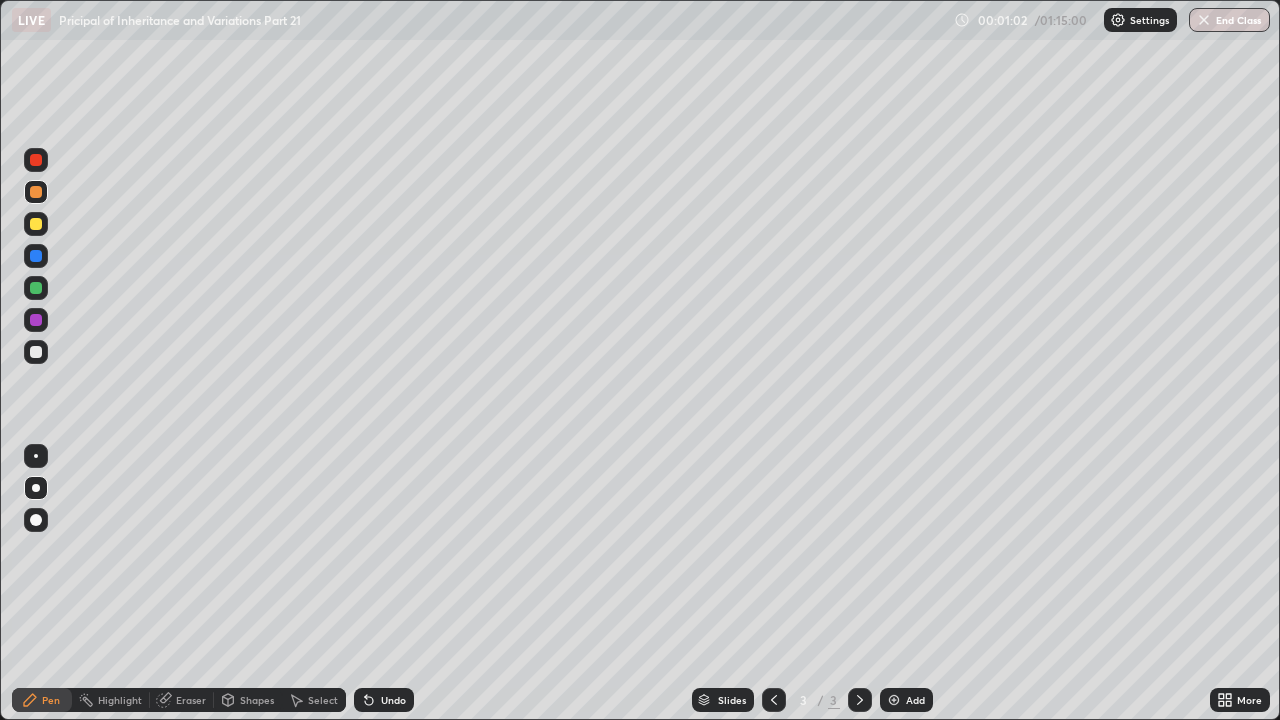 click at bounding box center (36, 192) 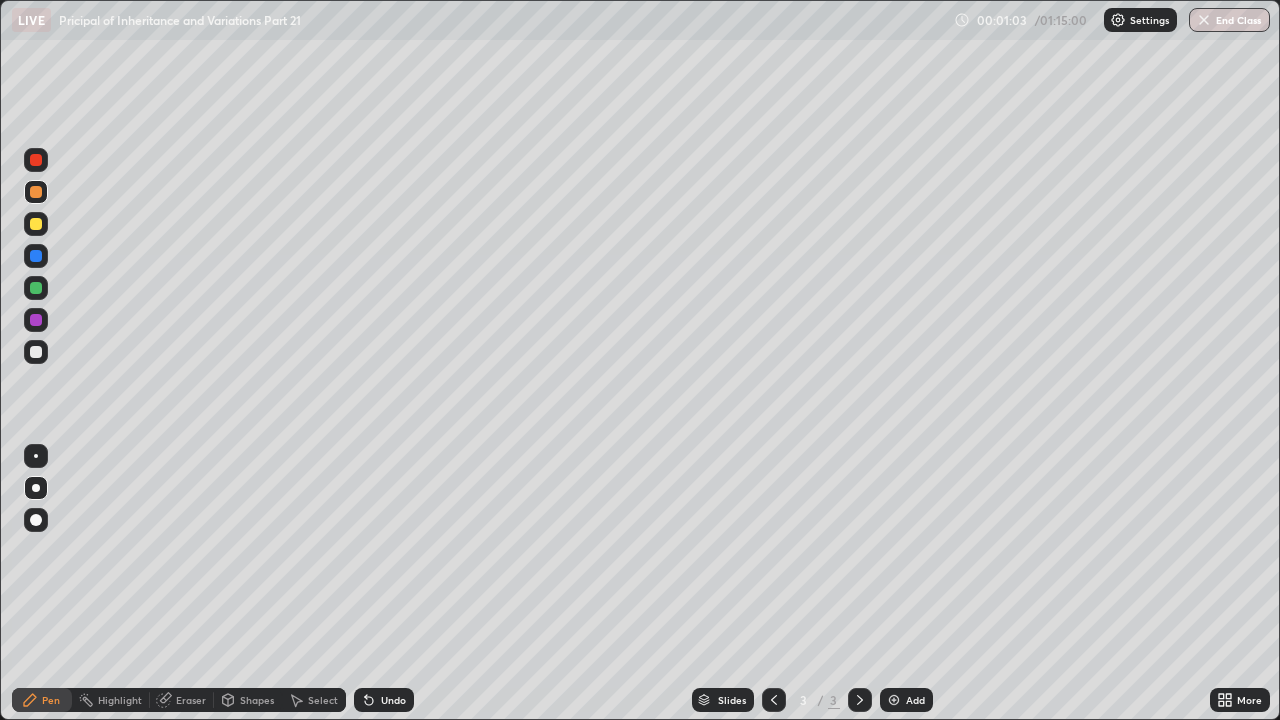 click at bounding box center [36, 352] 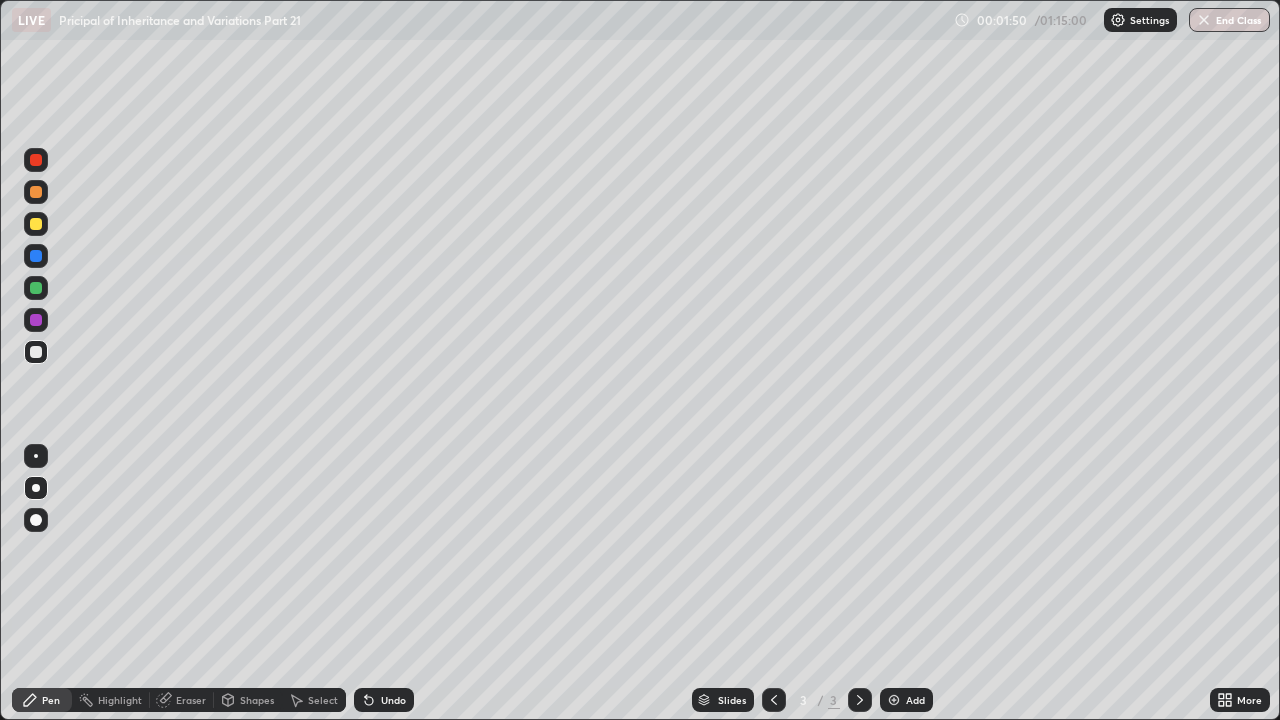click on "Undo" at bounding box center (393, 700) 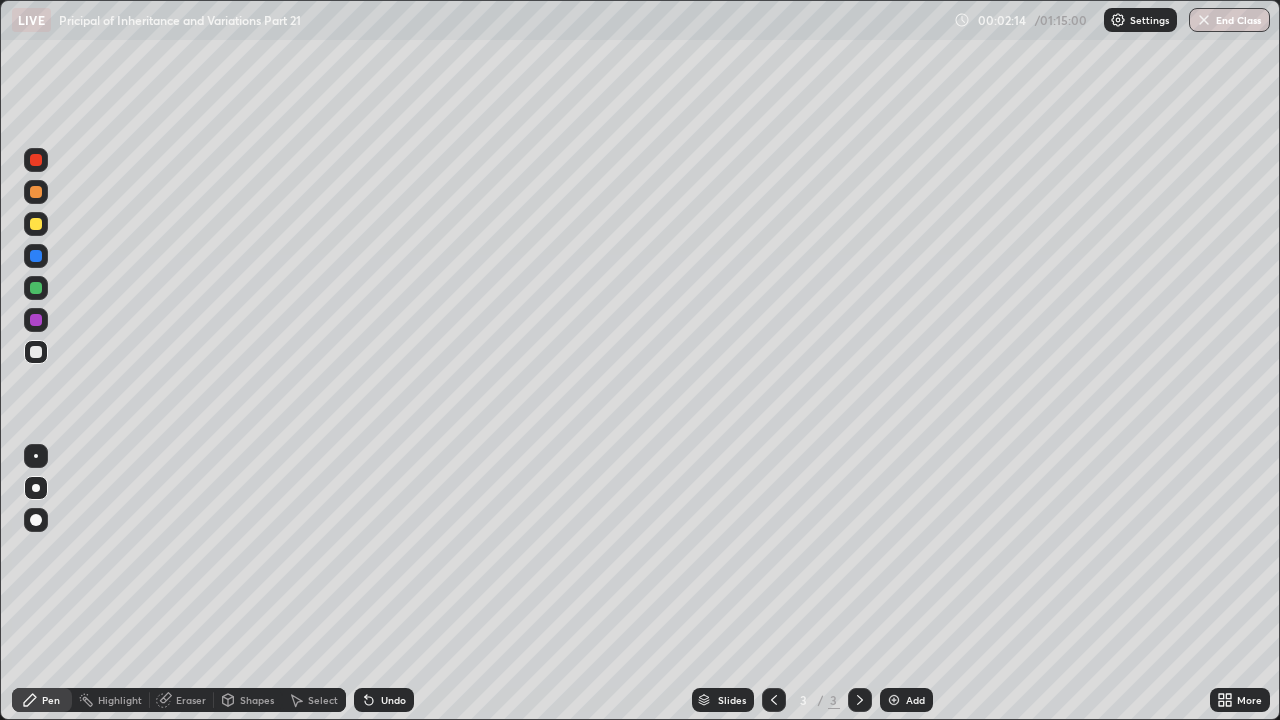 click at bounding box center (36, 192) 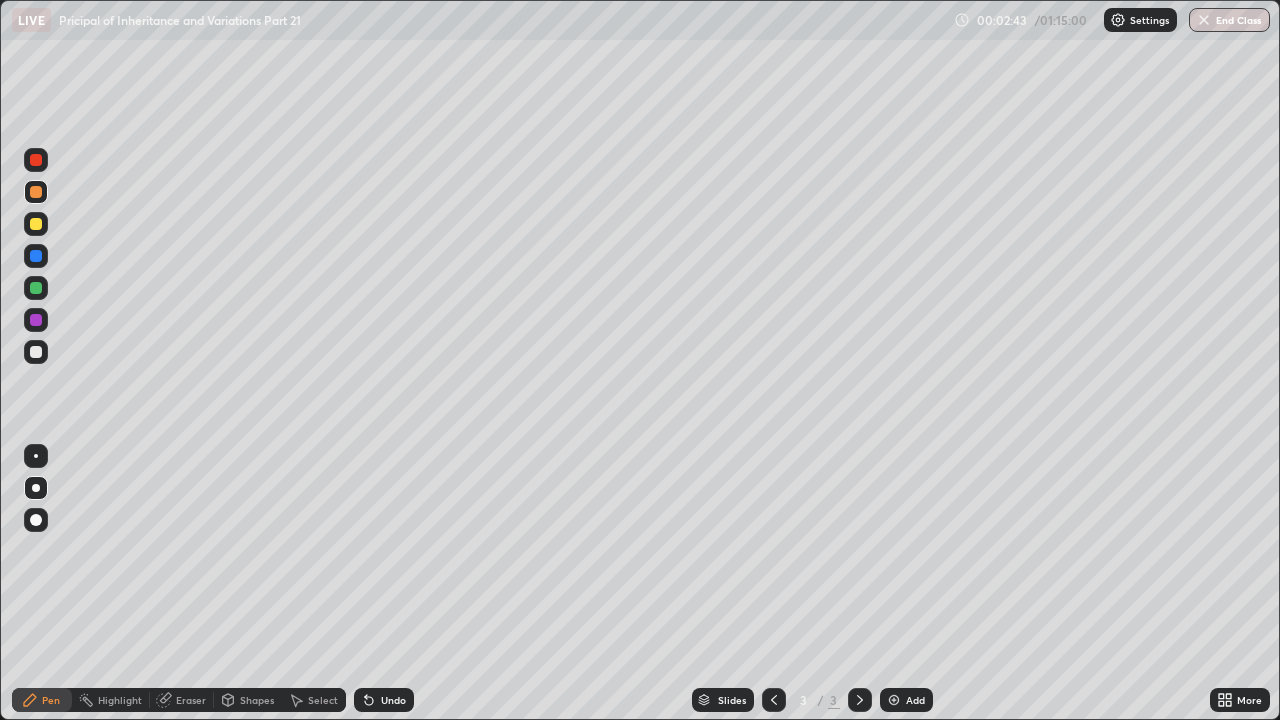 click at bounding box center (36, 352) 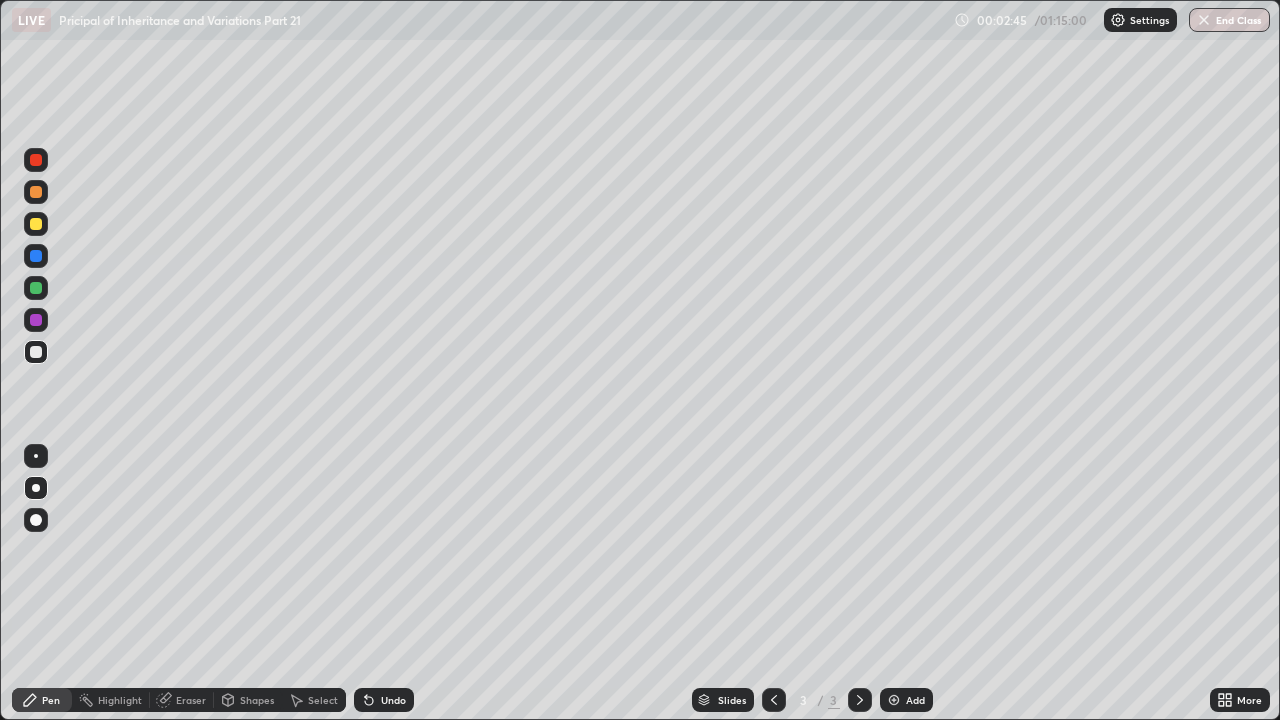 click at bounding box center [36, 192] 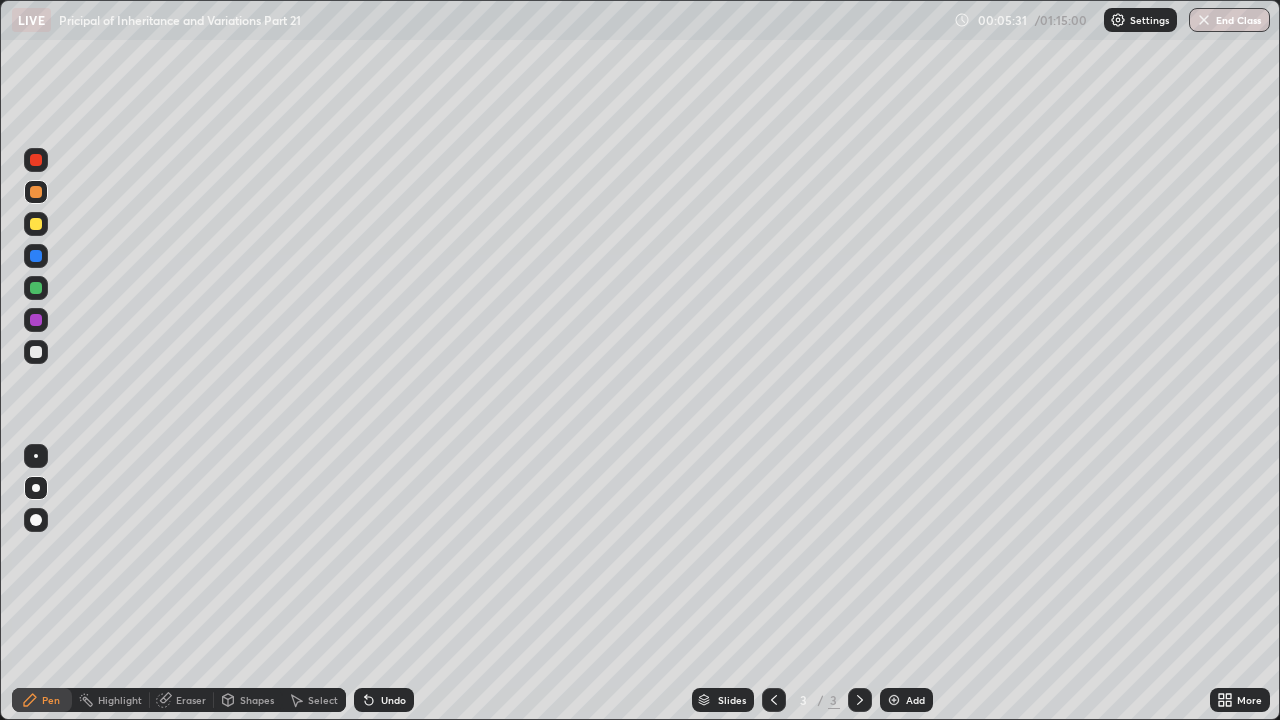 click at bounding box center (36, 224) 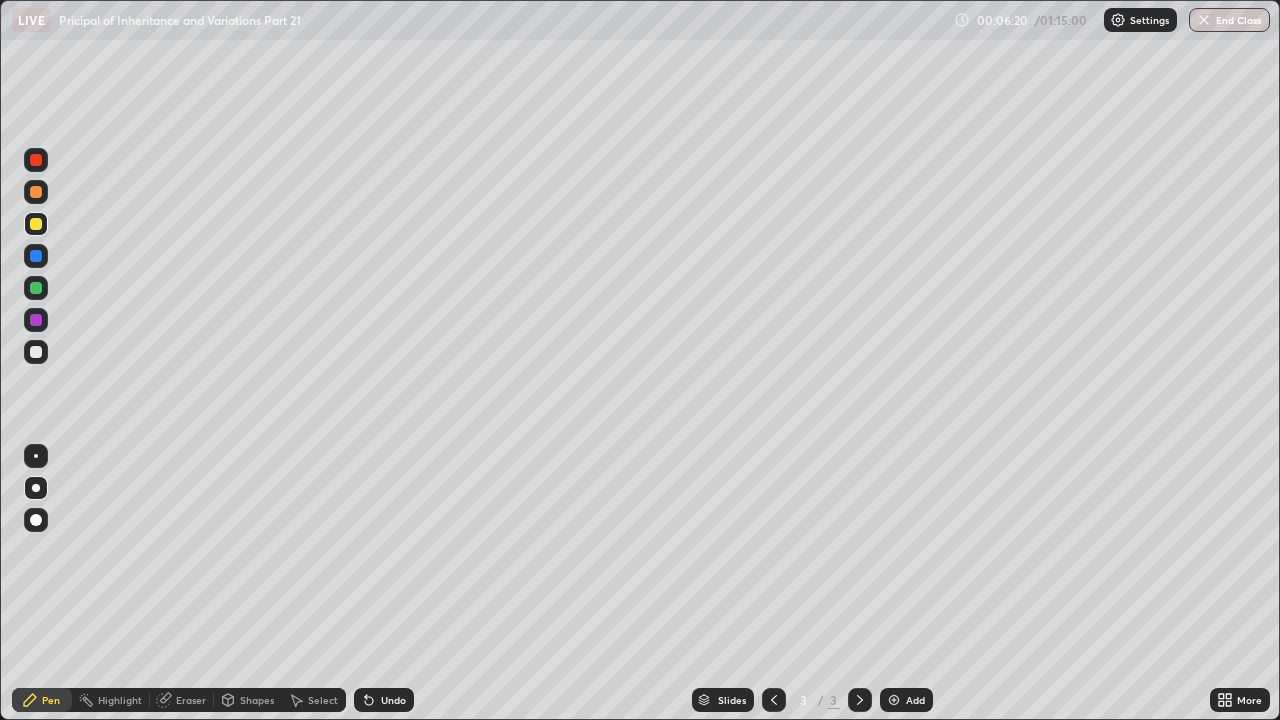 click on "Undo" at bounding box center [393, 700] 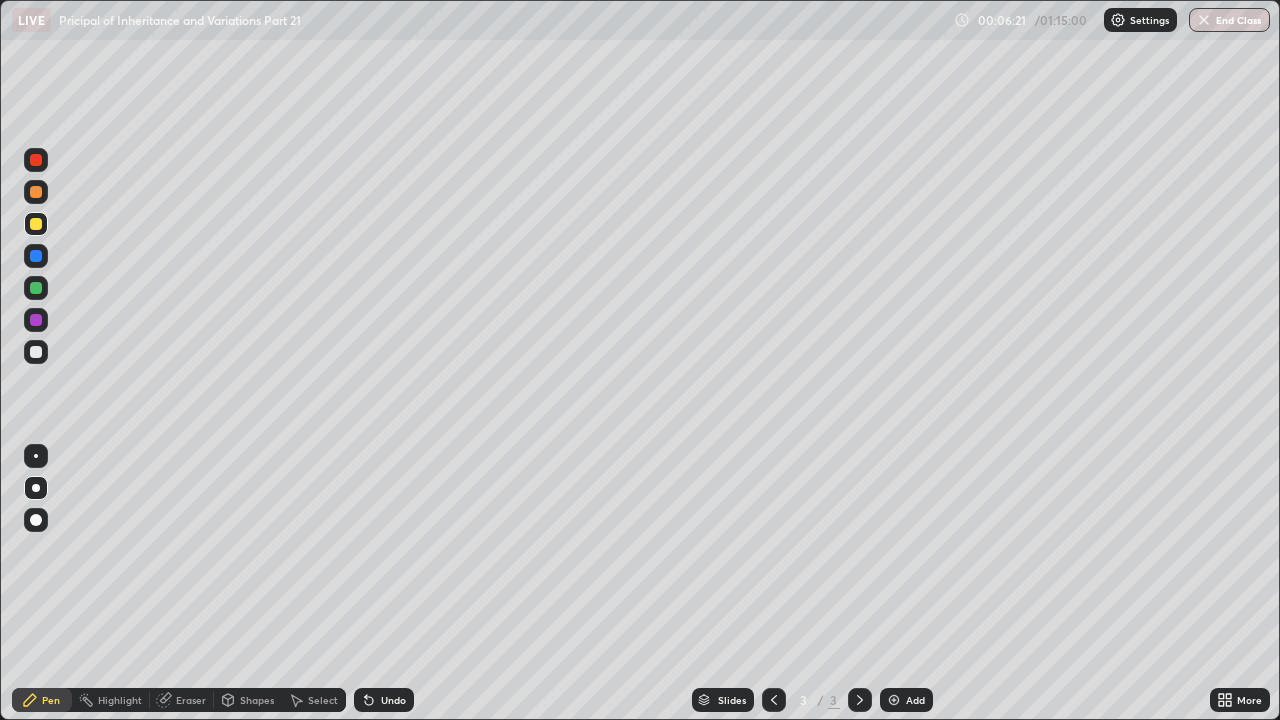 click on "Undo" at bounding box center (393, 700) 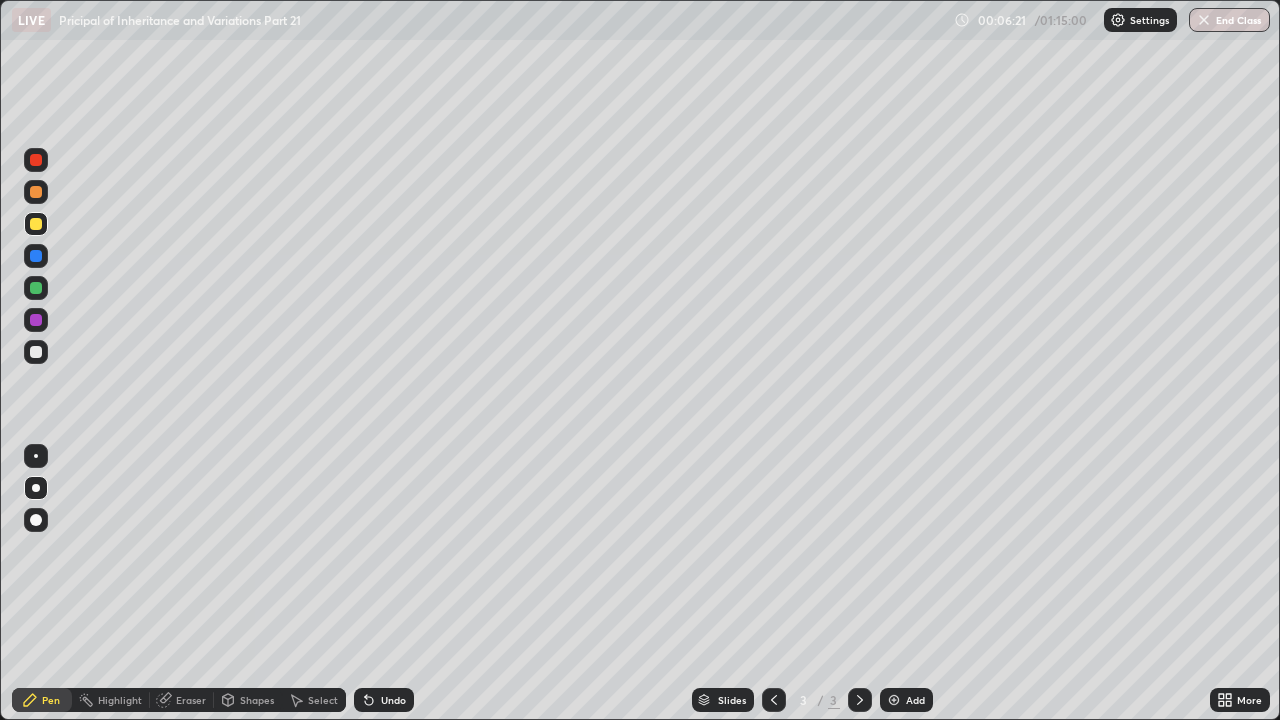 click on "Undo" at bounding box center (384, 700) 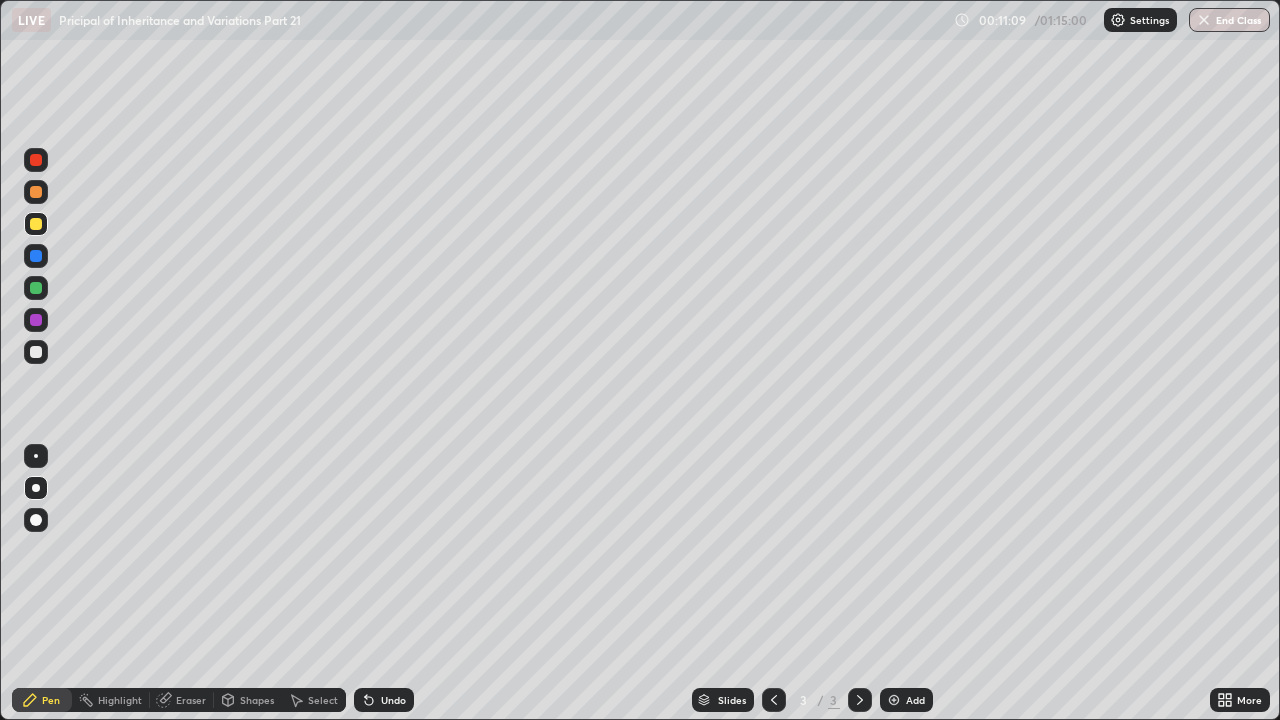 click at bounding box center [894, 700] 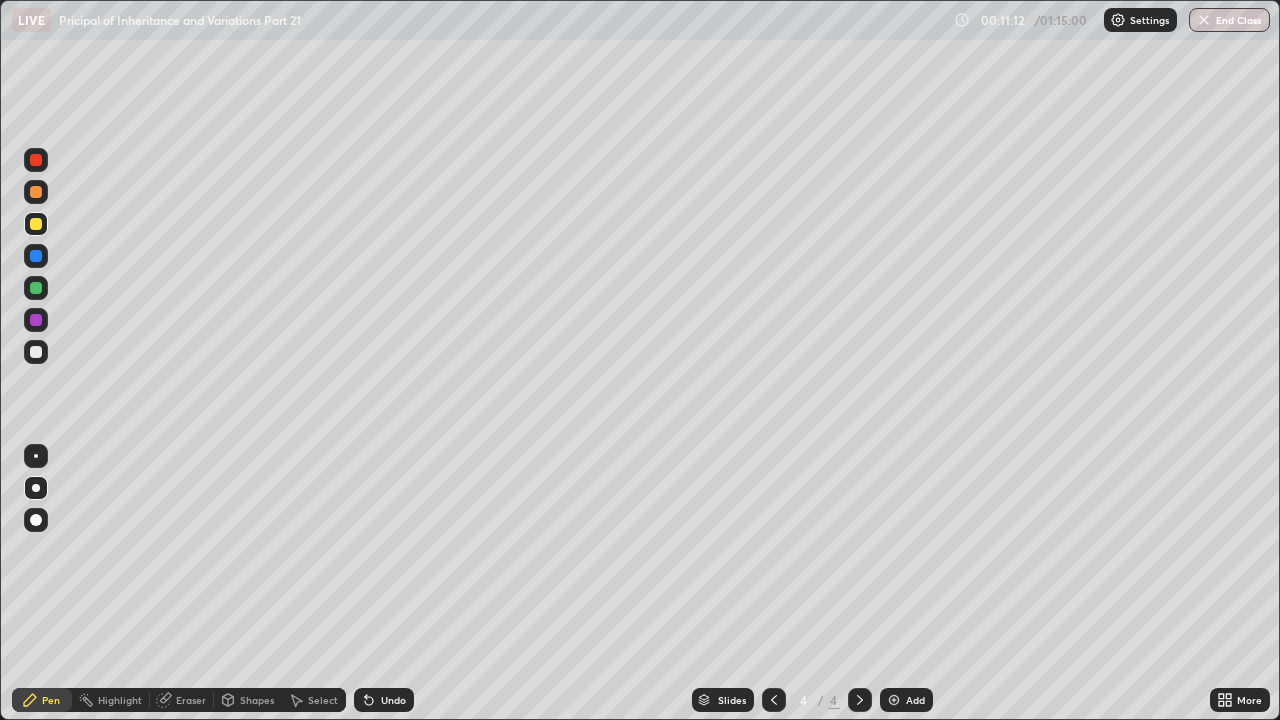 click at bounding box center [36, 160] 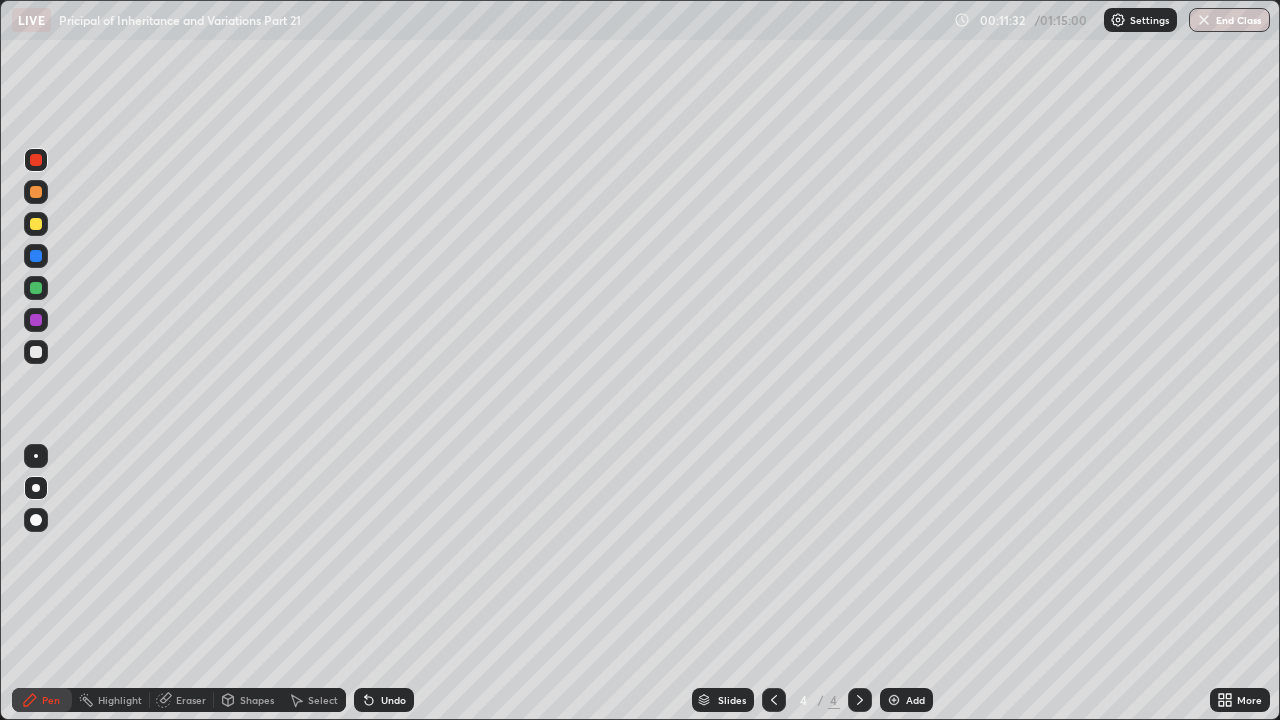 click at bounding box center (36, 352) 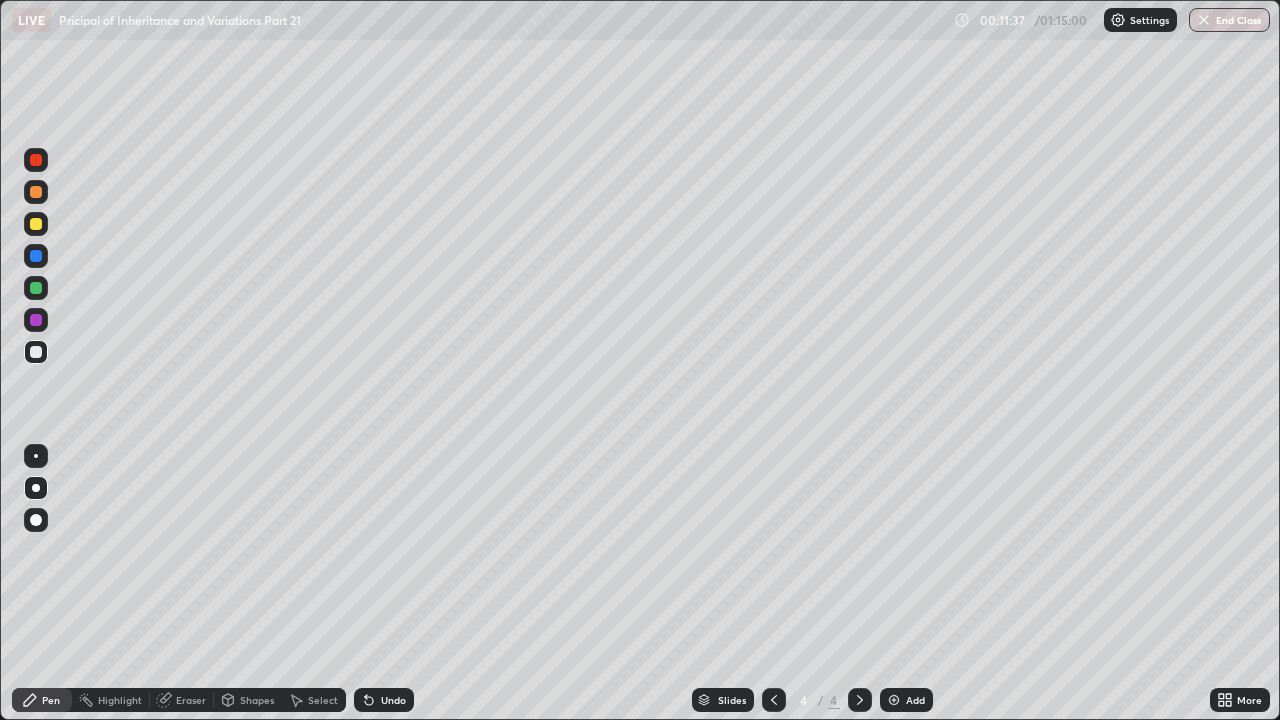 click on "Undo" at bounding box center (384, 700) 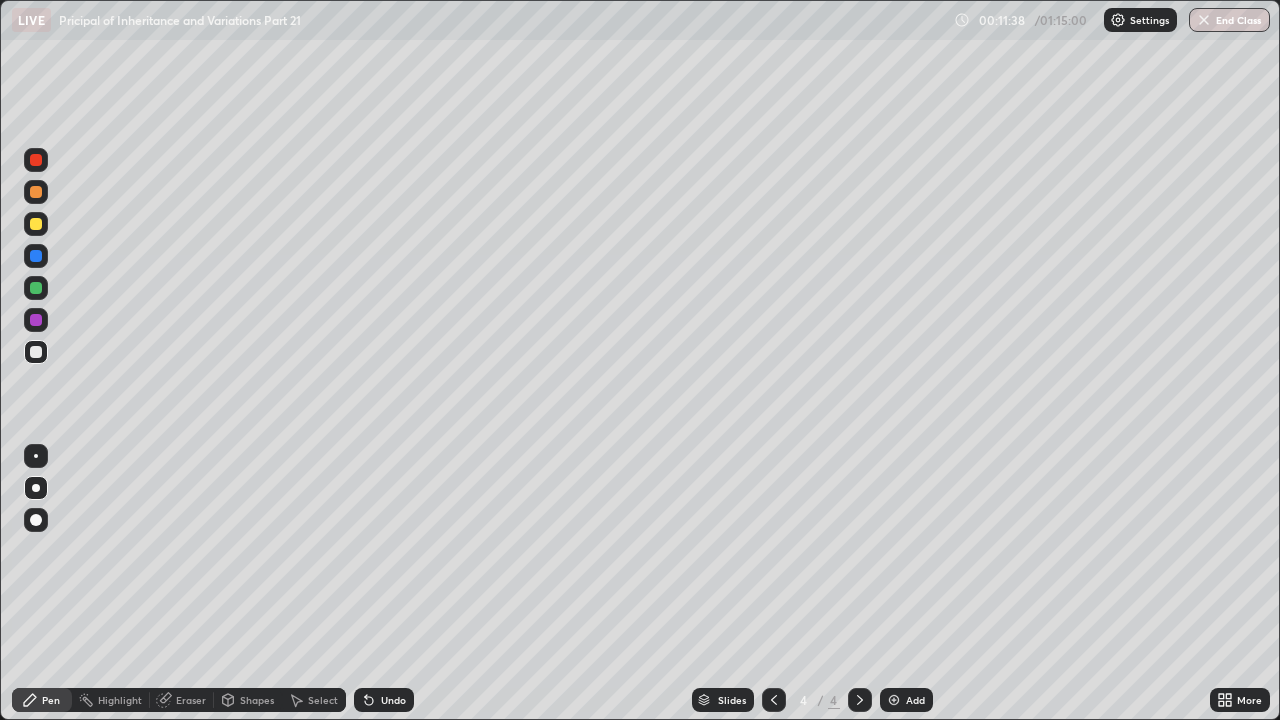 click on "Undo" at bounding box center [384, 700] 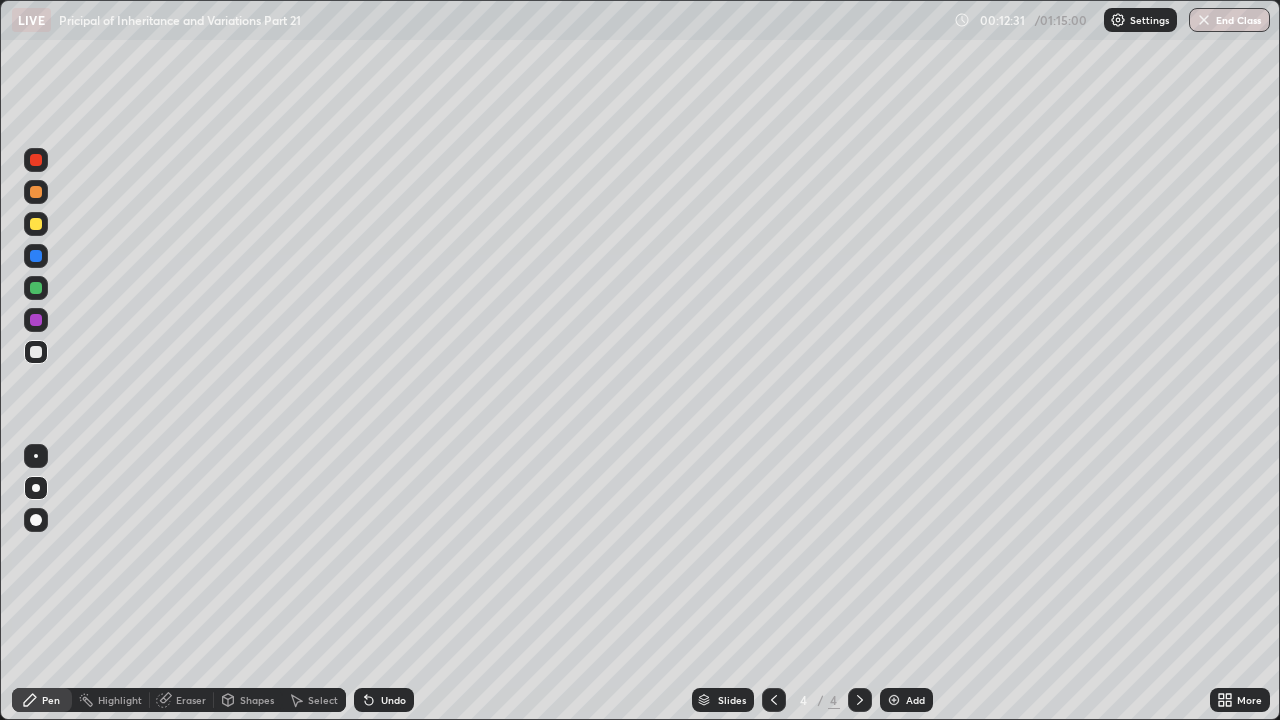 click on "Undo" at bounding box center (393, 700) 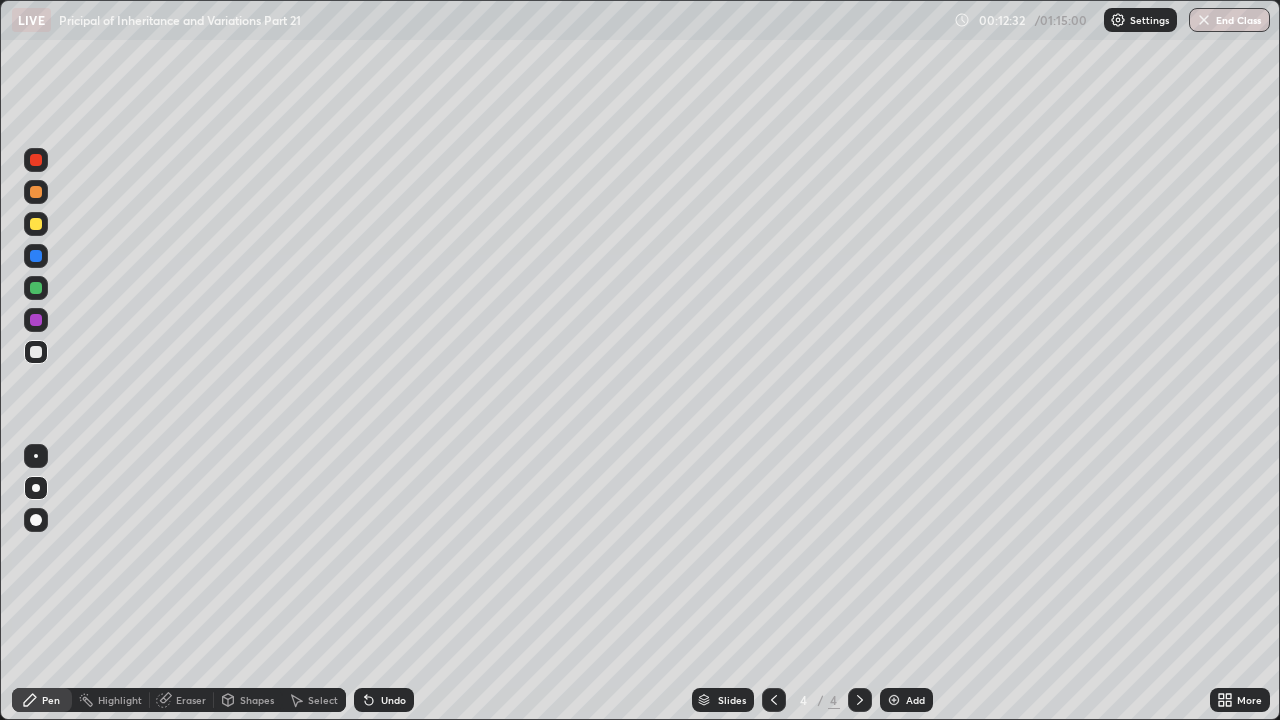 click on "Undo" at bounding box center [393, 700] 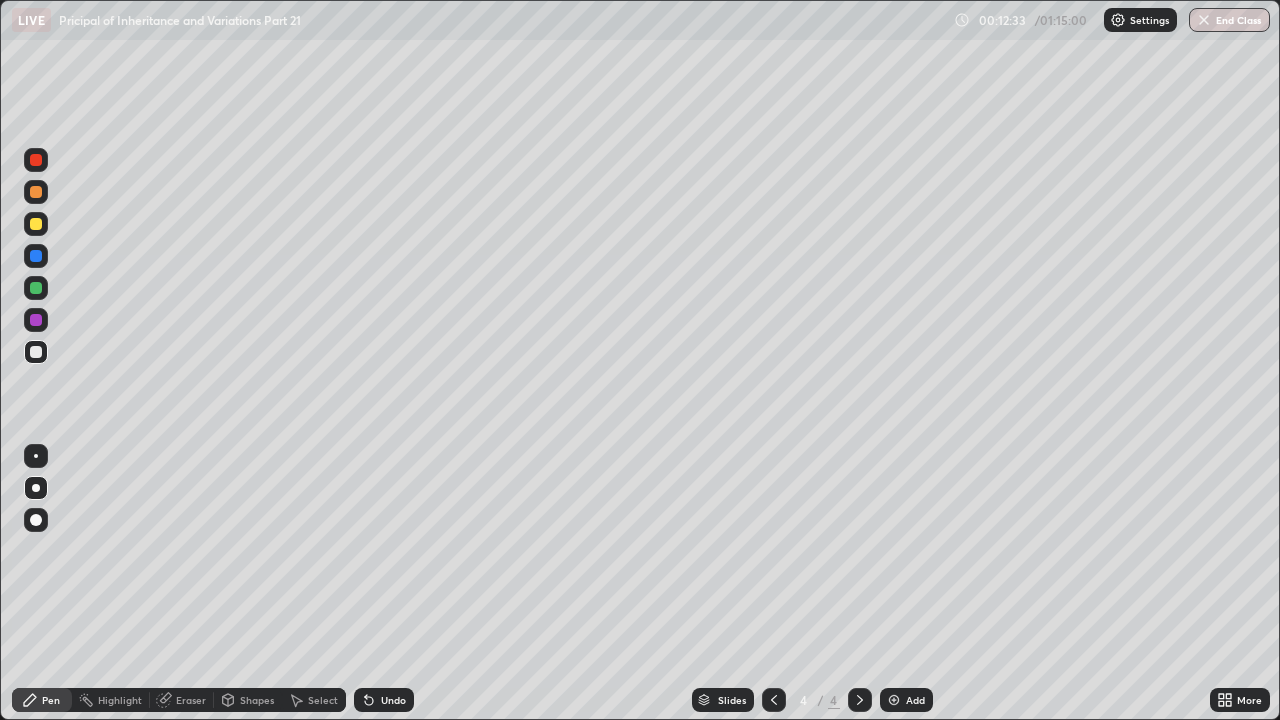 click on "Undo" at bounding box center [384, 700] 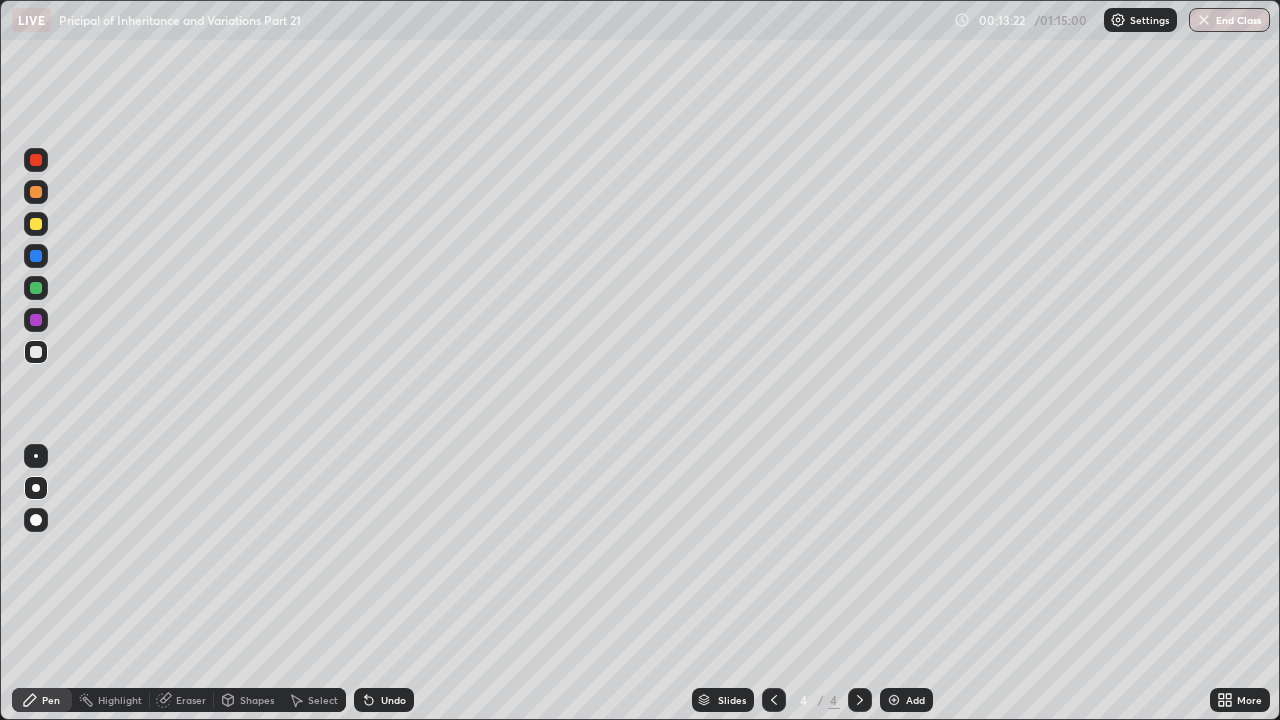 click at bounding box center (36, 160) 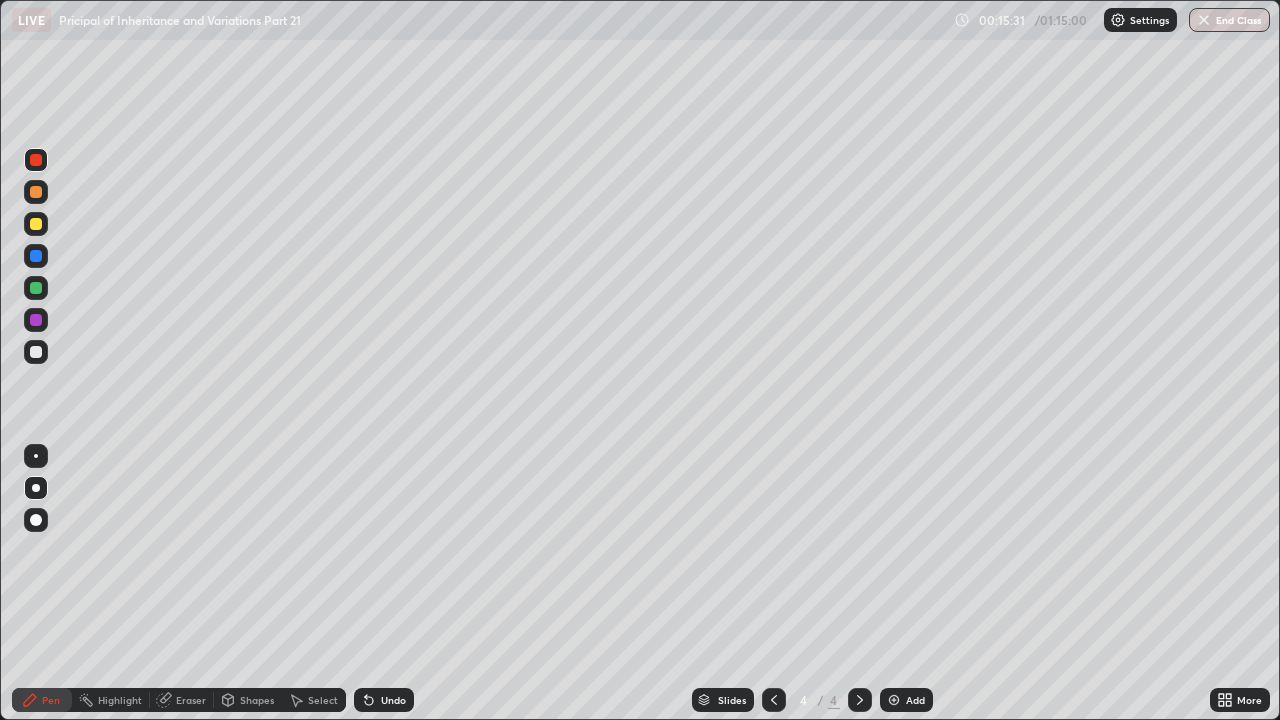 click at bounding box center [36, 352] 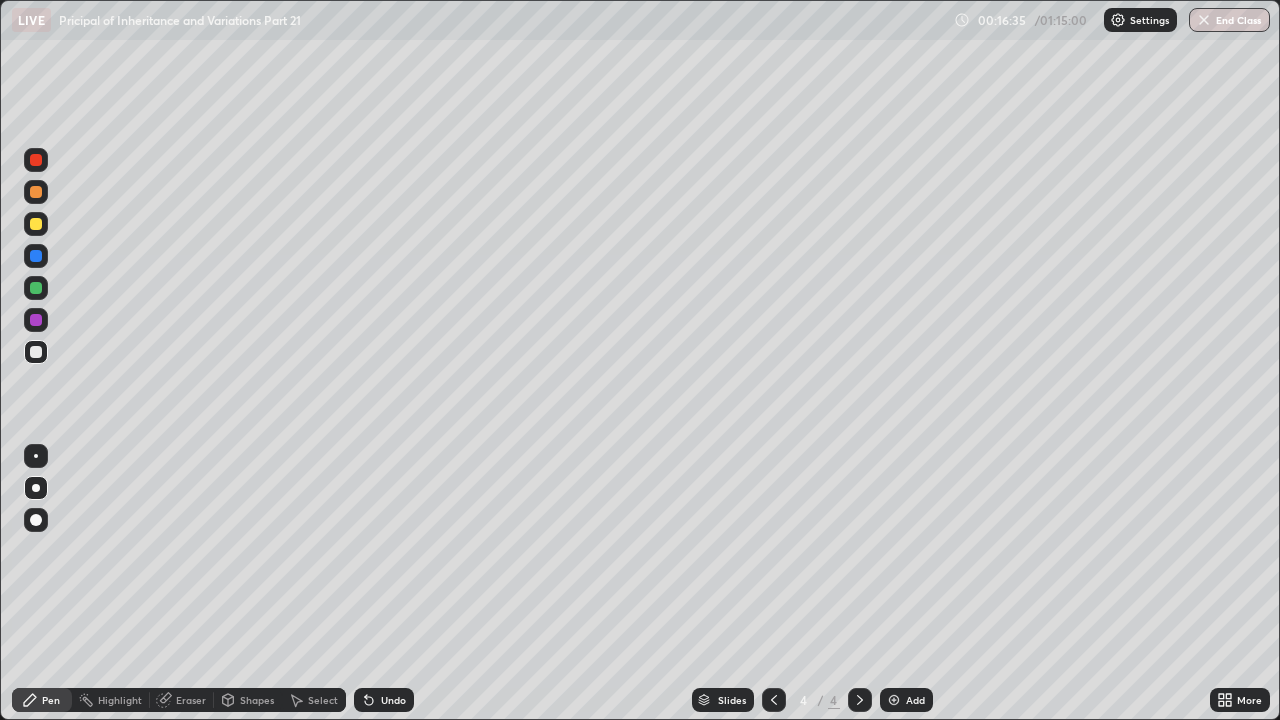 click at bounding box center (36, 224) 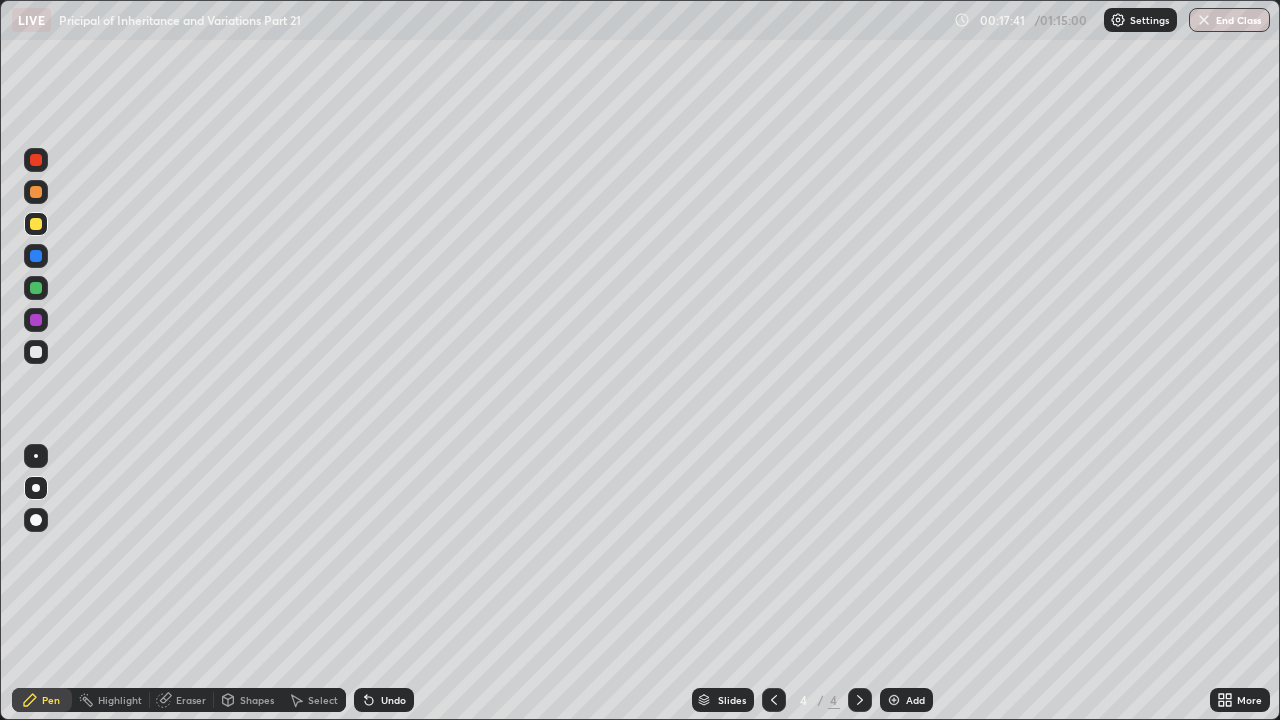 click on "Undo" at bounding box center [393, 700] 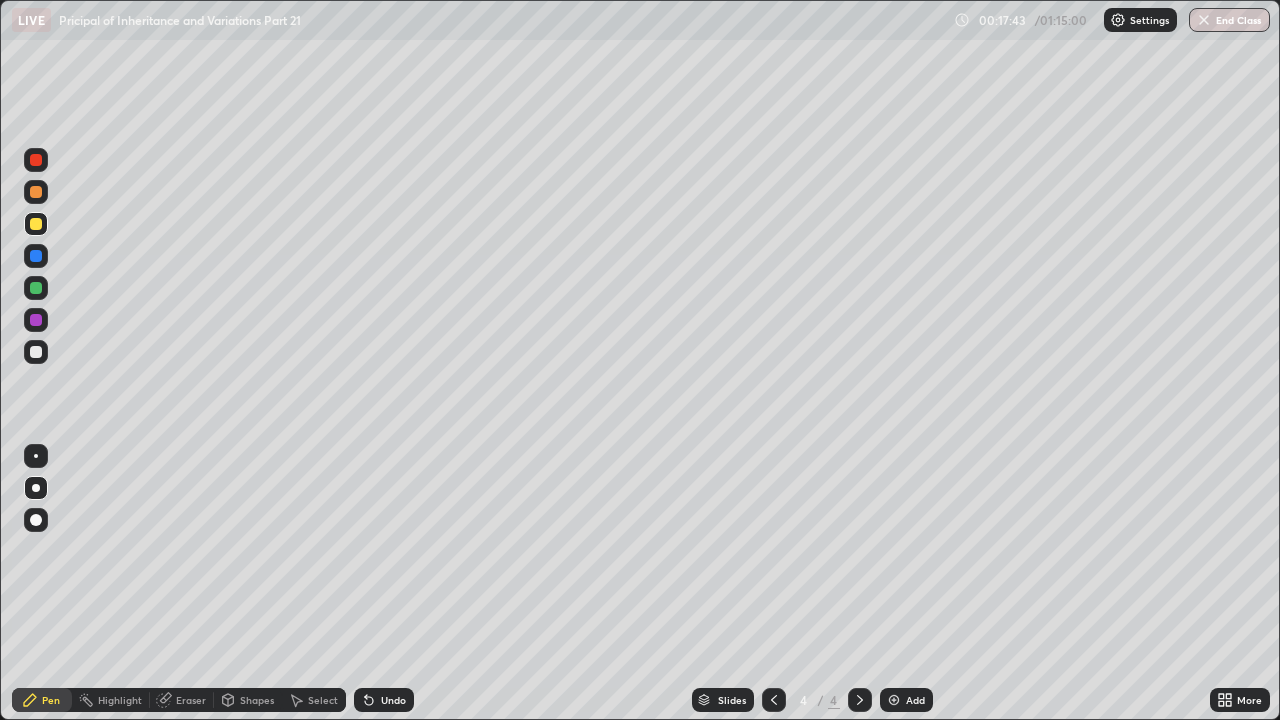click on "Undo" at bounding box center [393, 700] 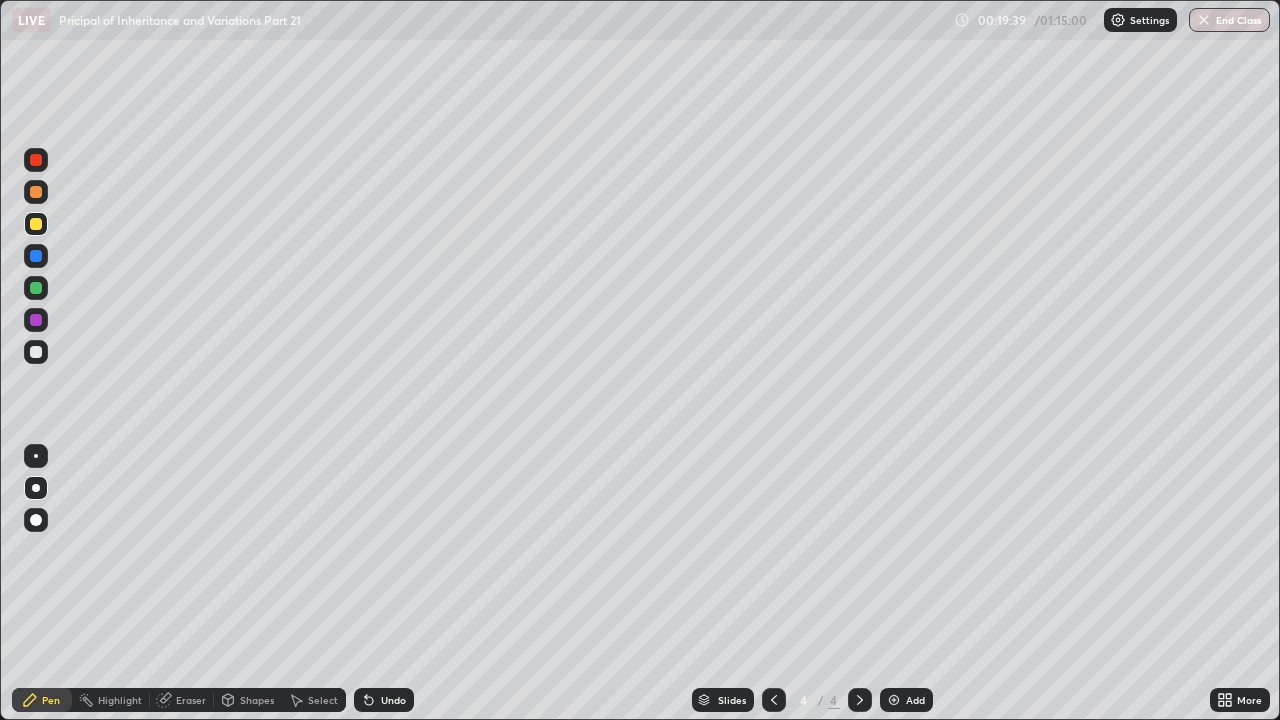 click at bounding box center (894, 700) 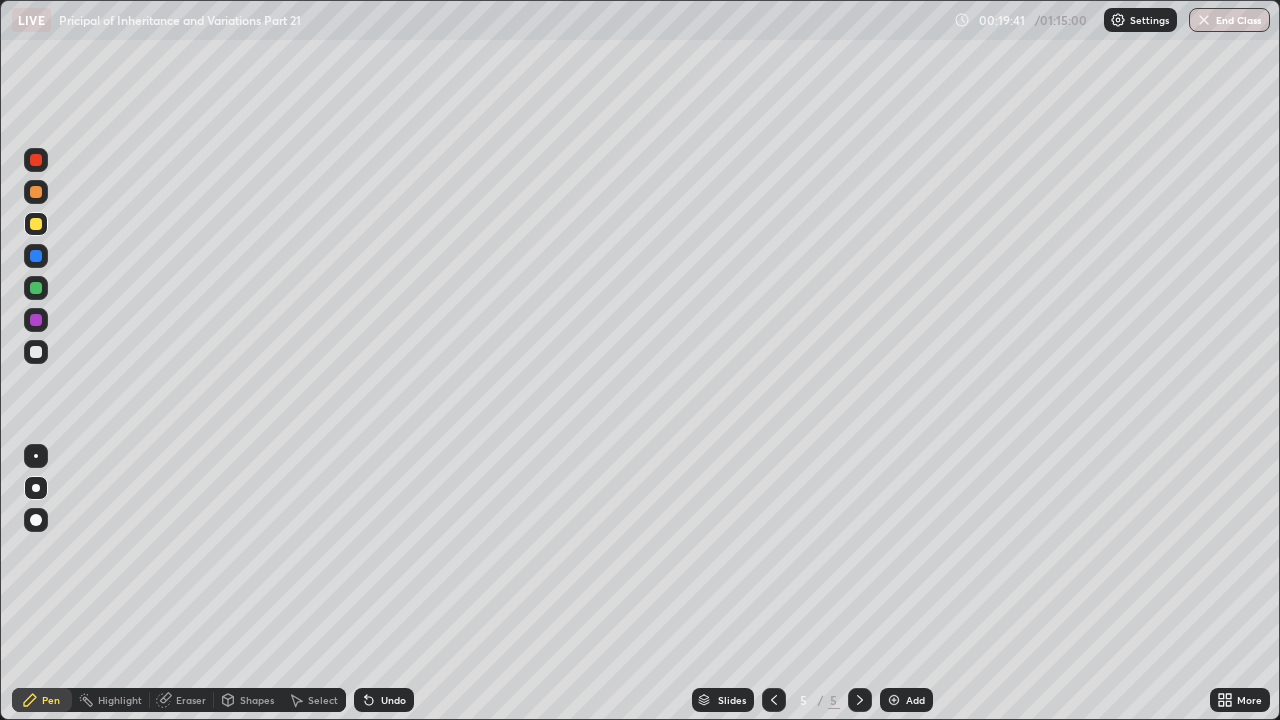 click at bounding box center (36, 160) 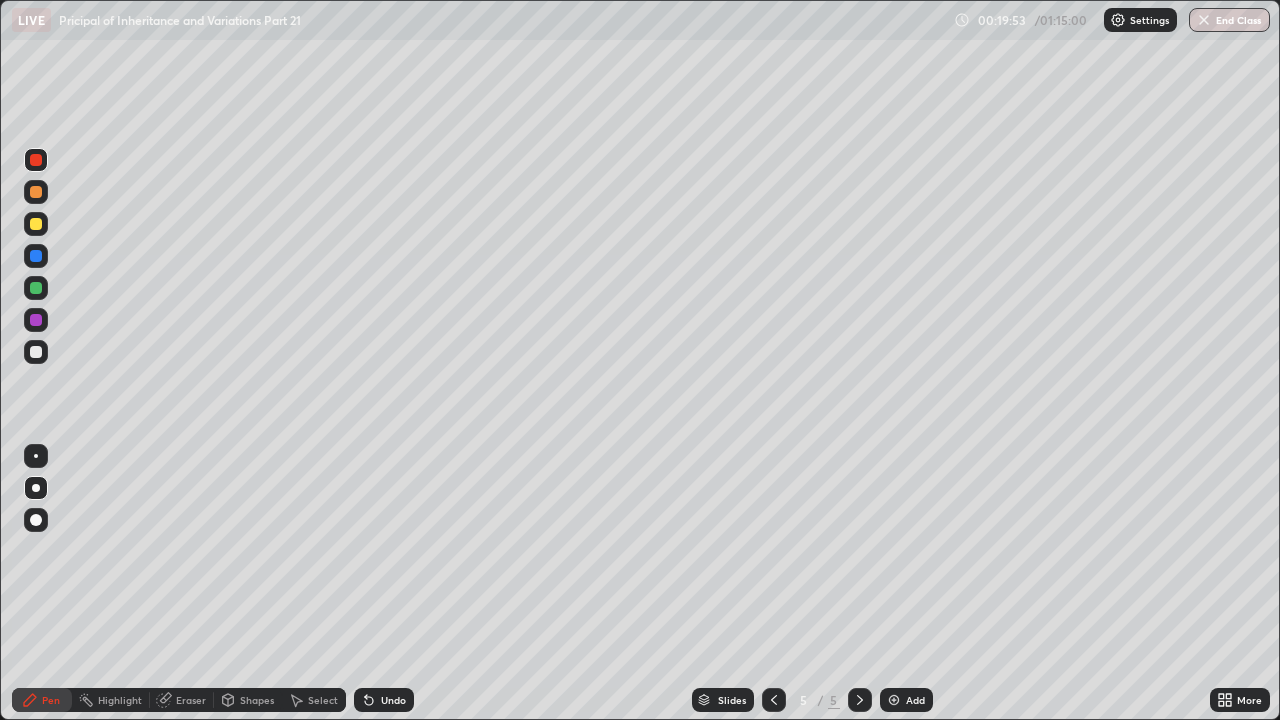 click at bounding box center (36, 352) 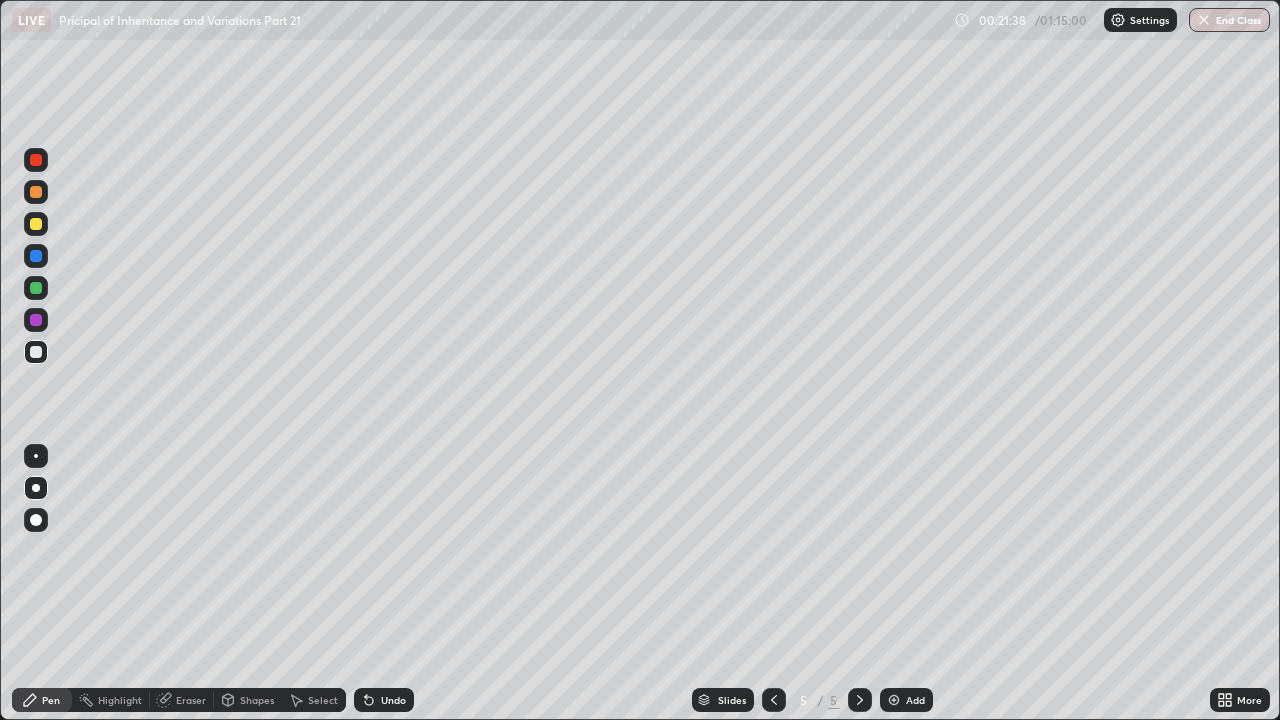 click on "Eraser" at bounding box center [191, 700] 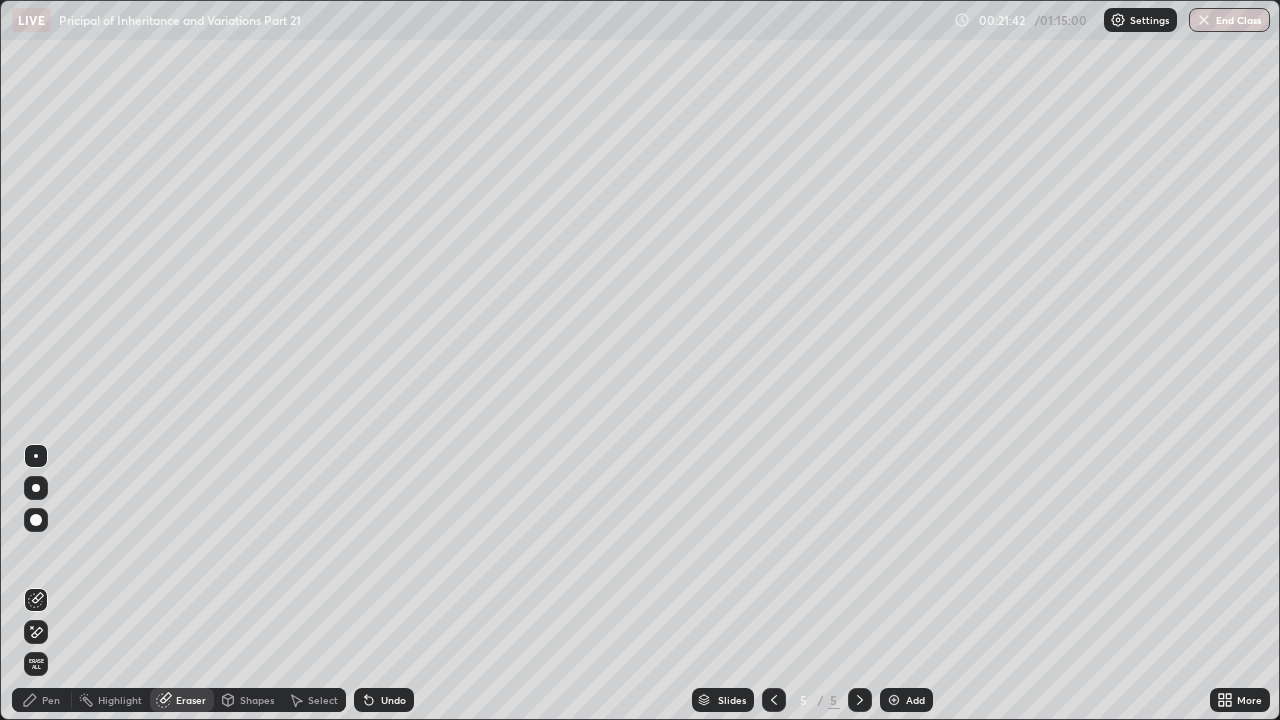click on "Pen" at bounding box center (51, 700) 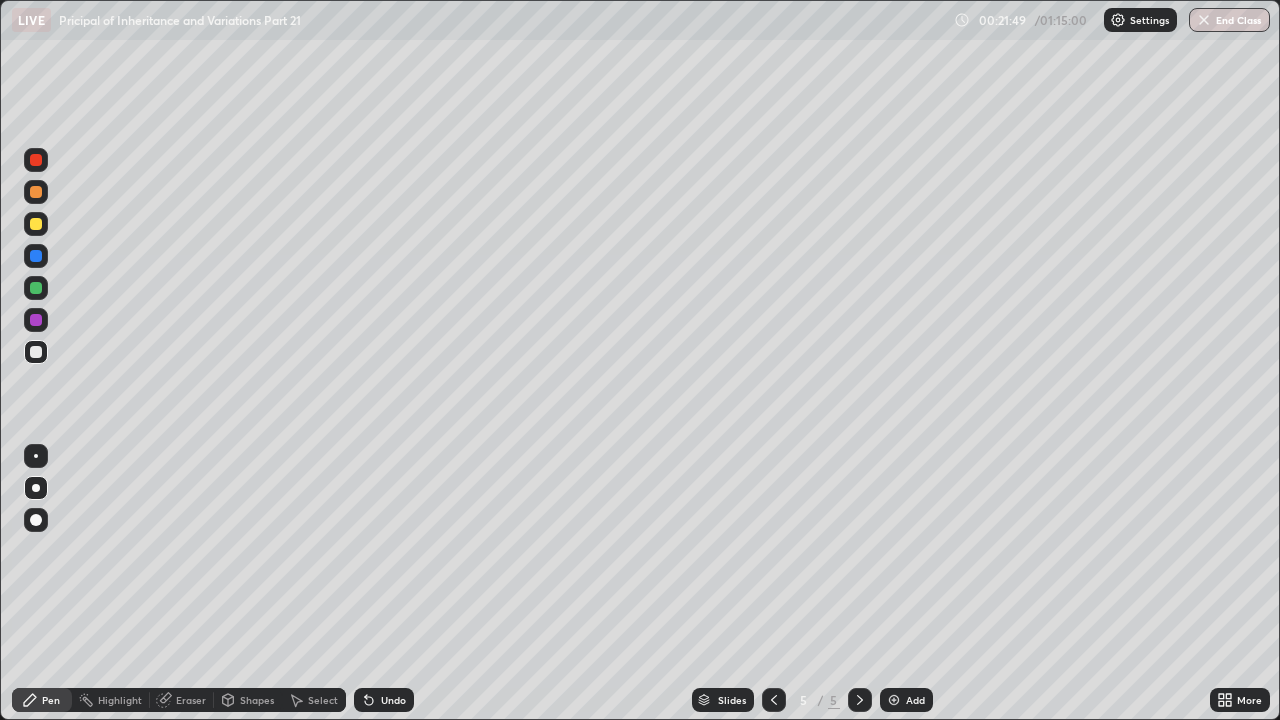 click at bounding box center (36, 192) 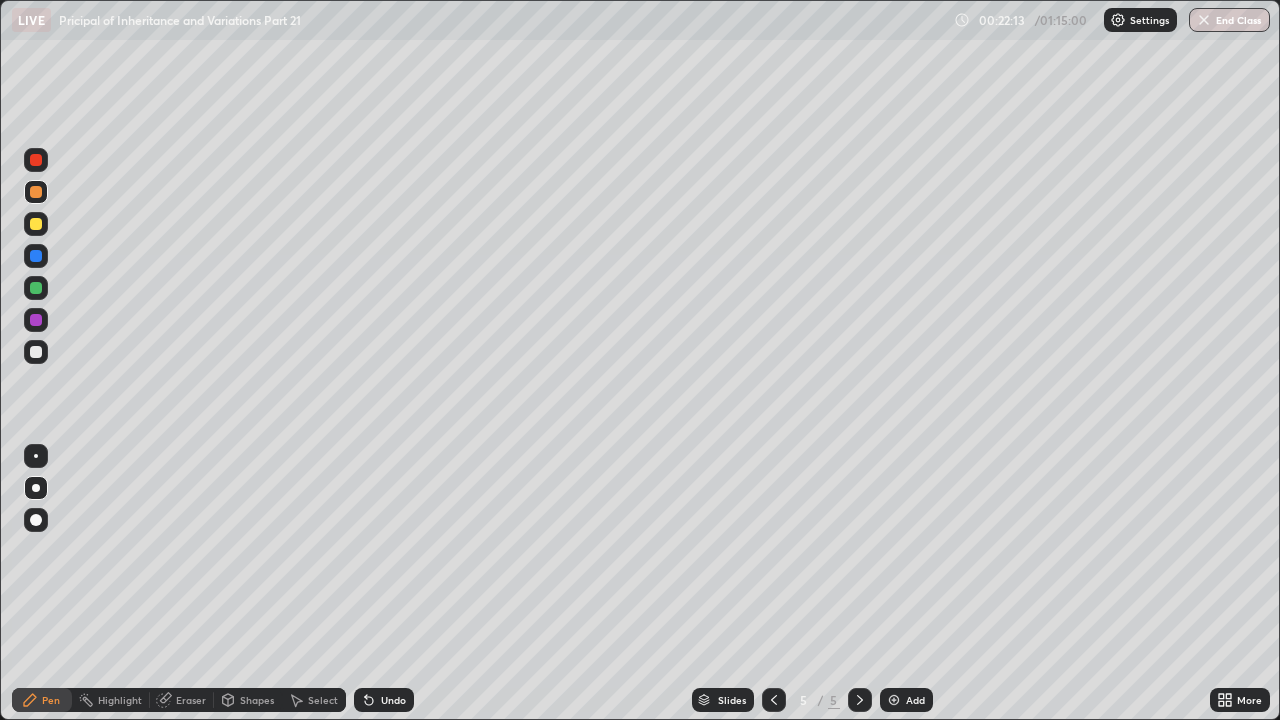 click on "Undo" at bounding box center [393, 700] 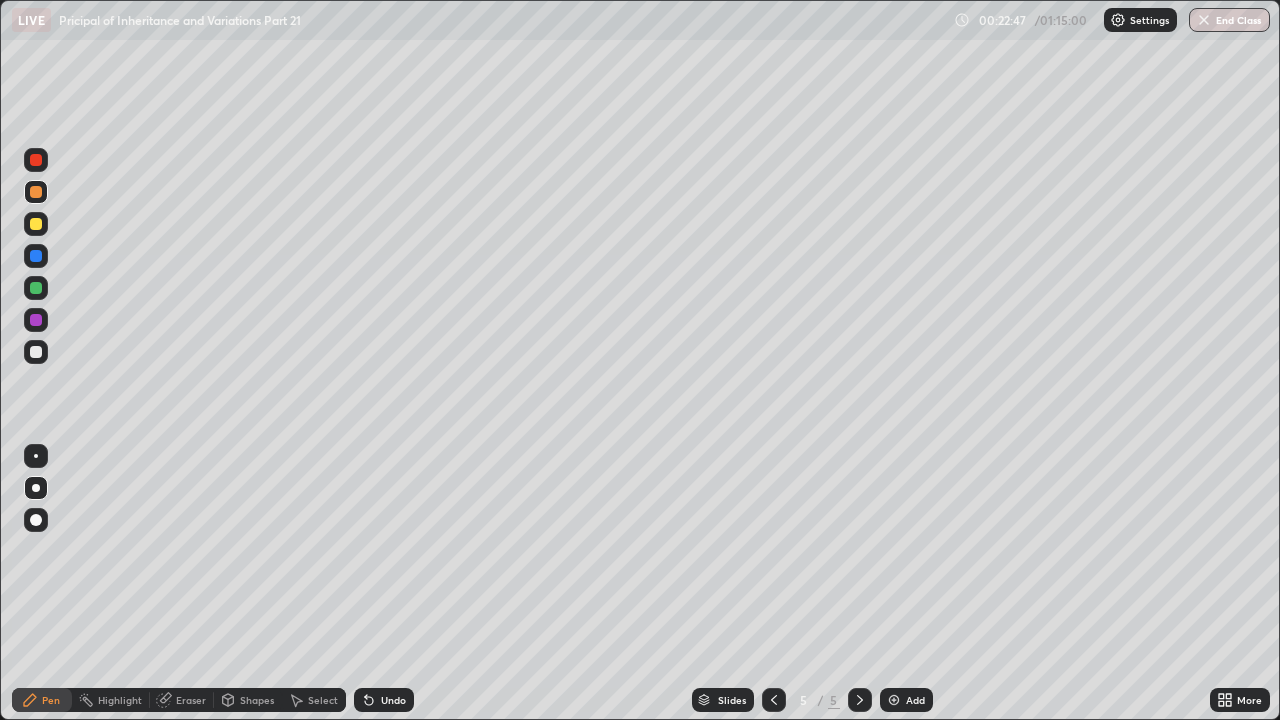 click at bounding box center [36, 520] 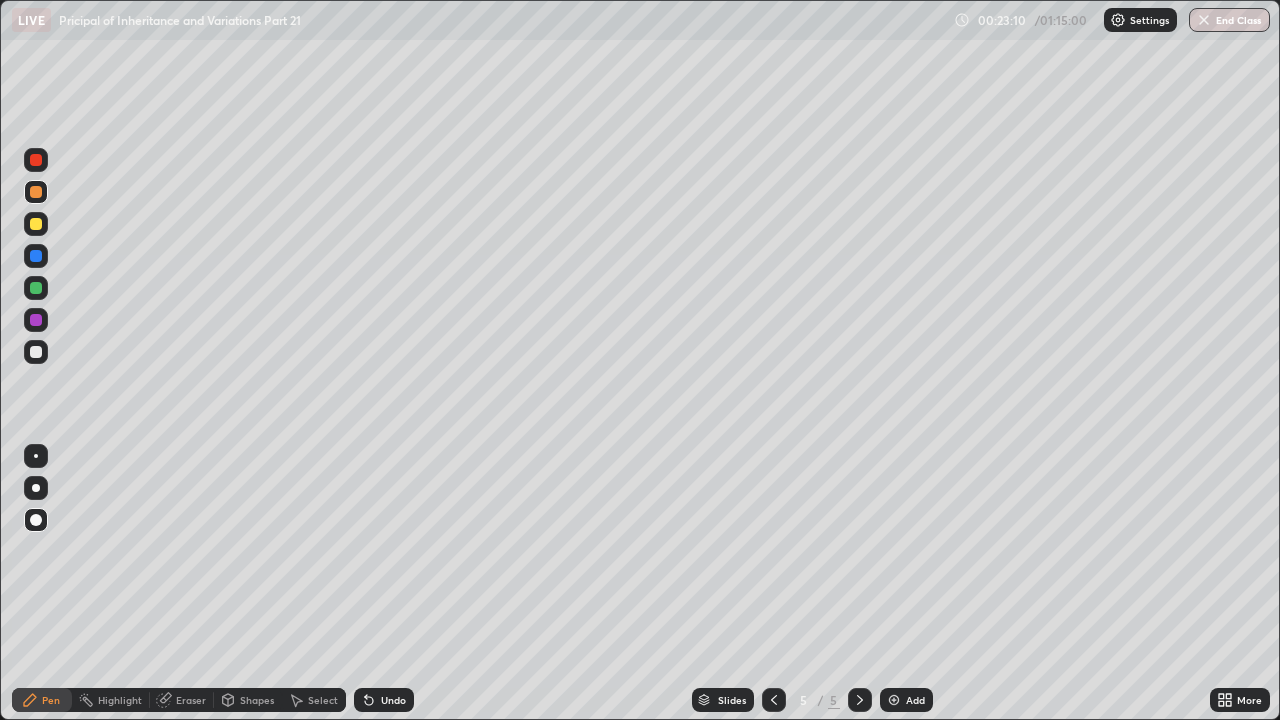 click at bounding box center [36, 488] 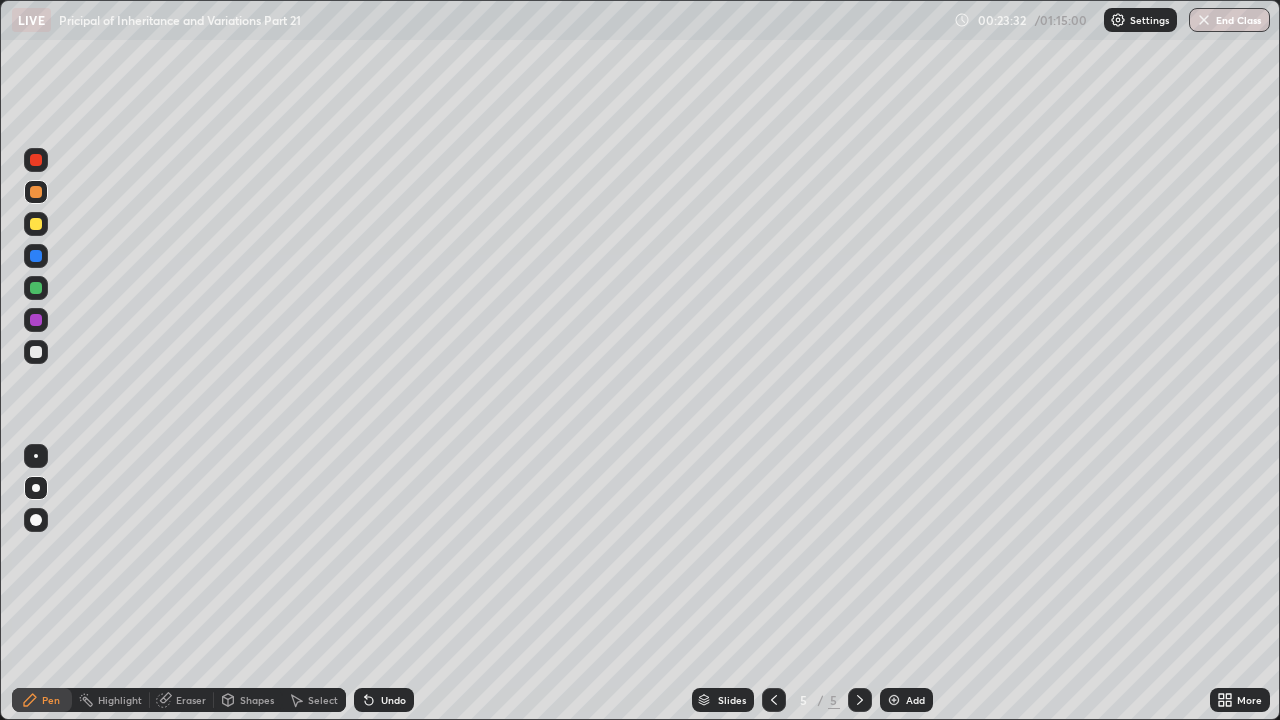 click on "Eraser" at bounding box center [191, 700] 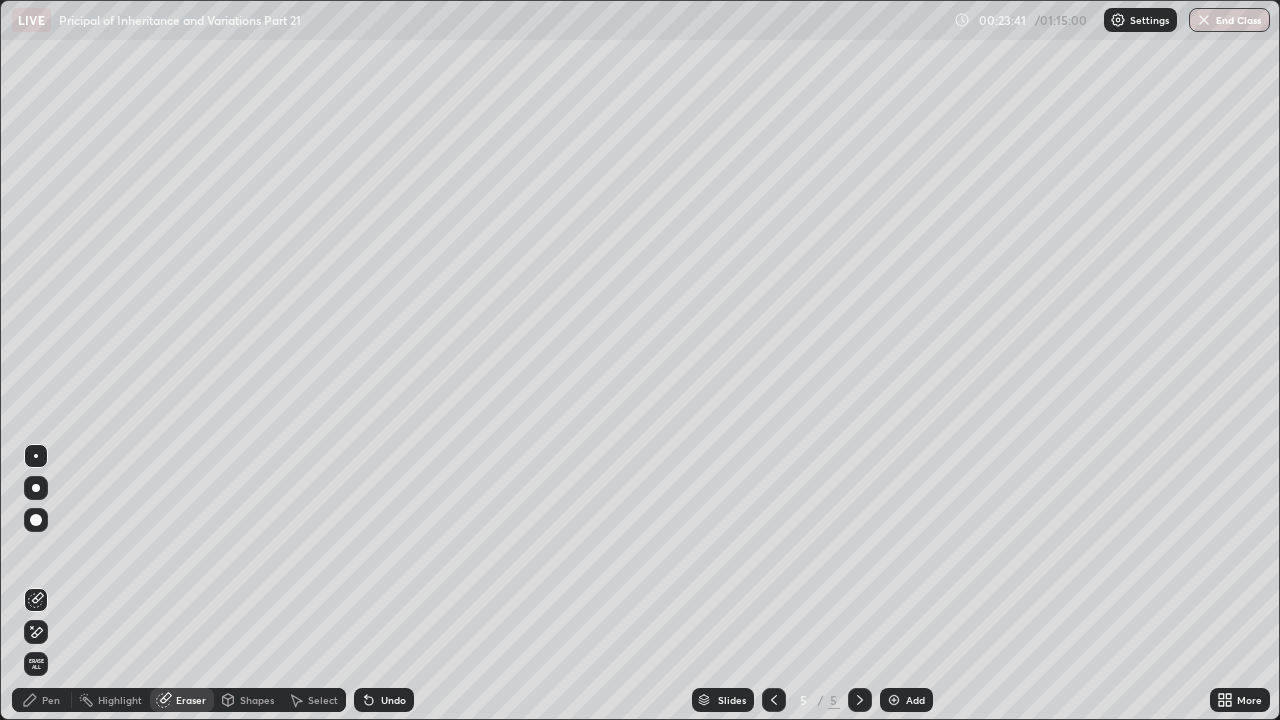 click on "Pen" at bounding box center [51, 700] 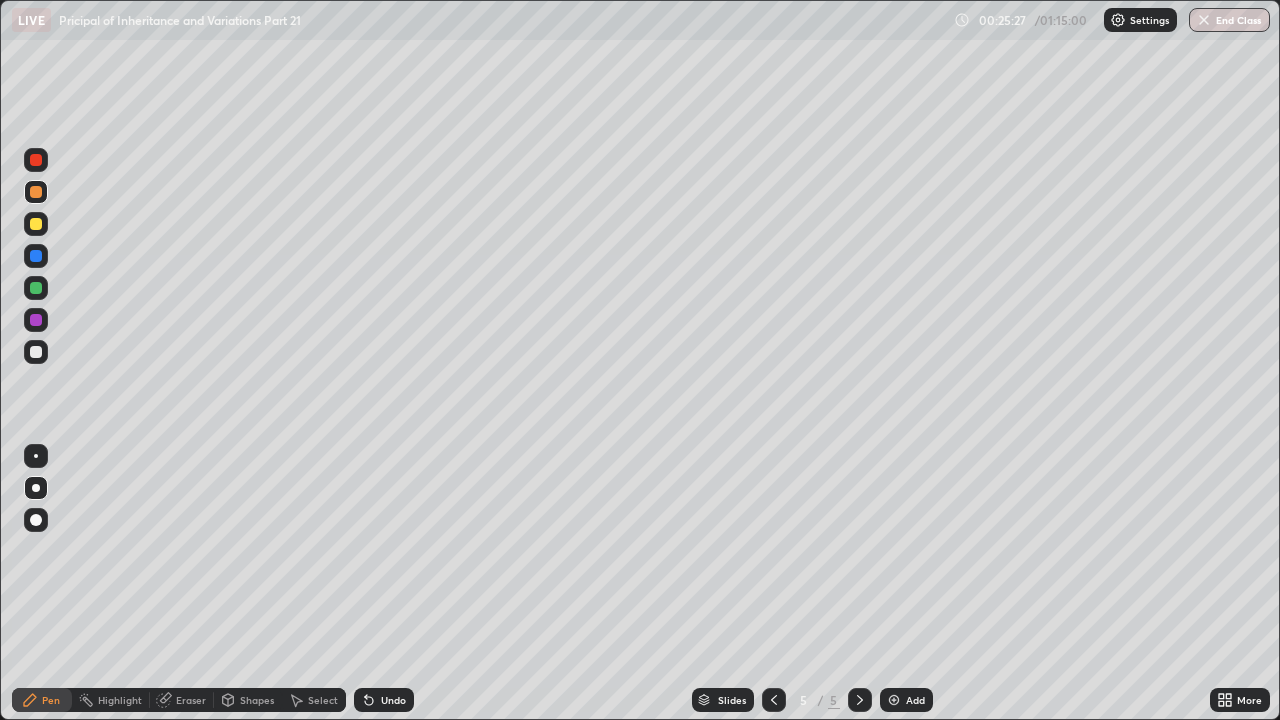 click on "Eraser" at bounding box center (191, 700) 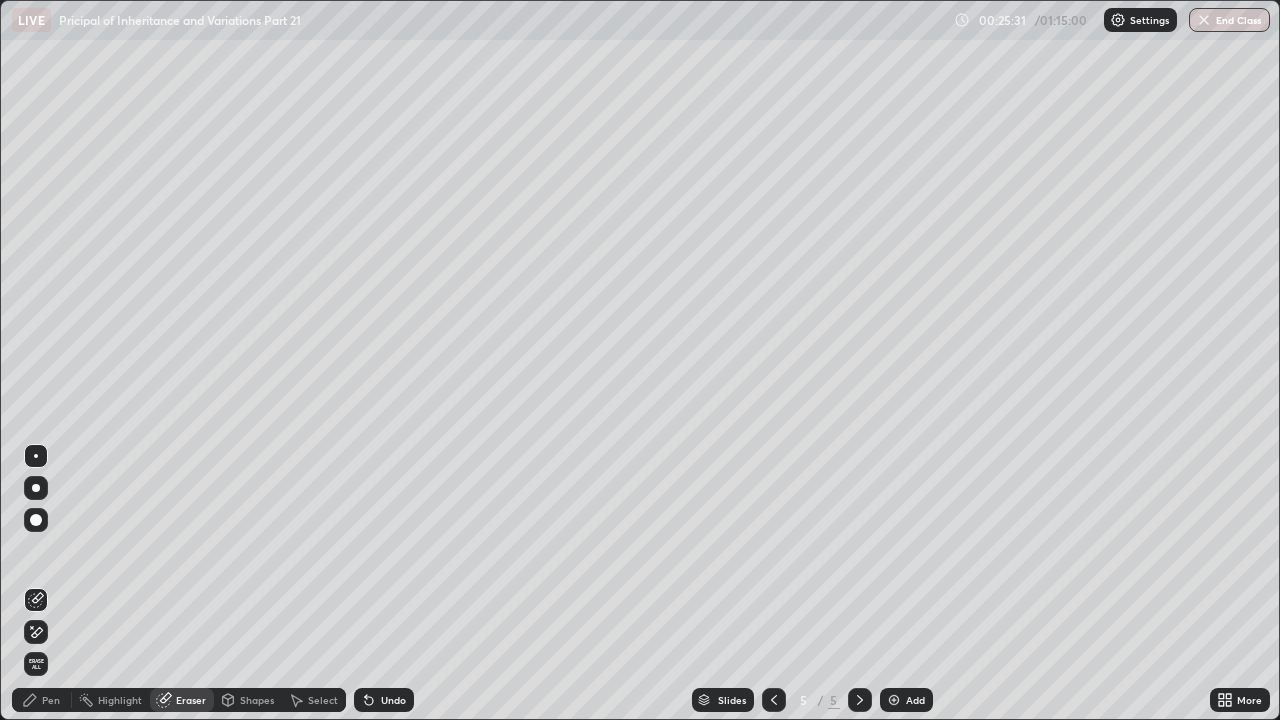 click on "Pen" at bounding box center (51, 700) 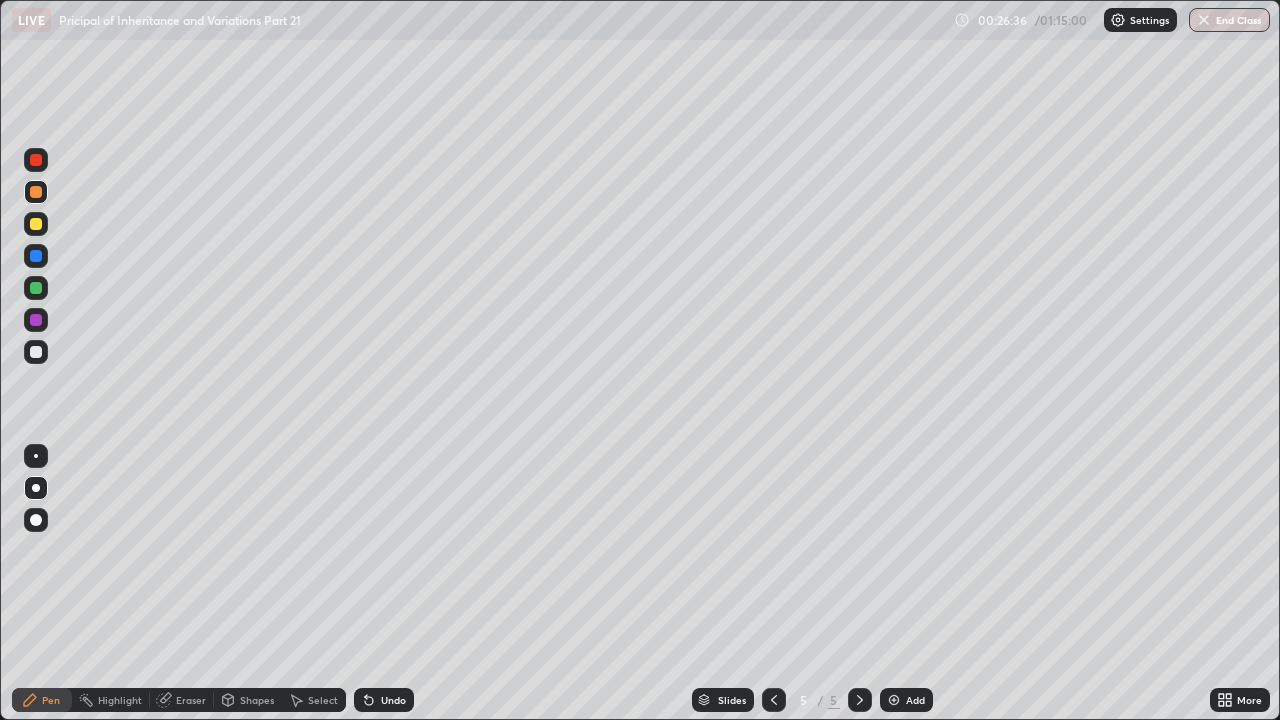 click on "Eraser" at bounding box center [191, 700] 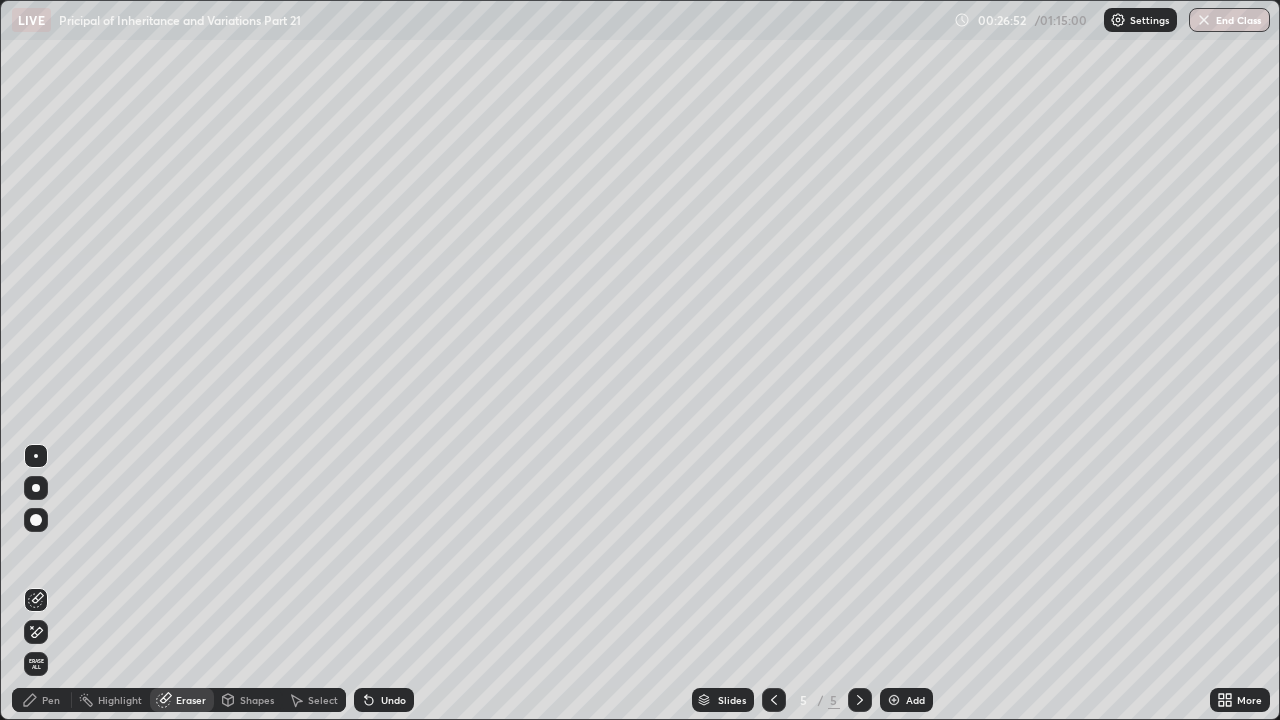 click on "Pen" at bounding box center (51, 700) 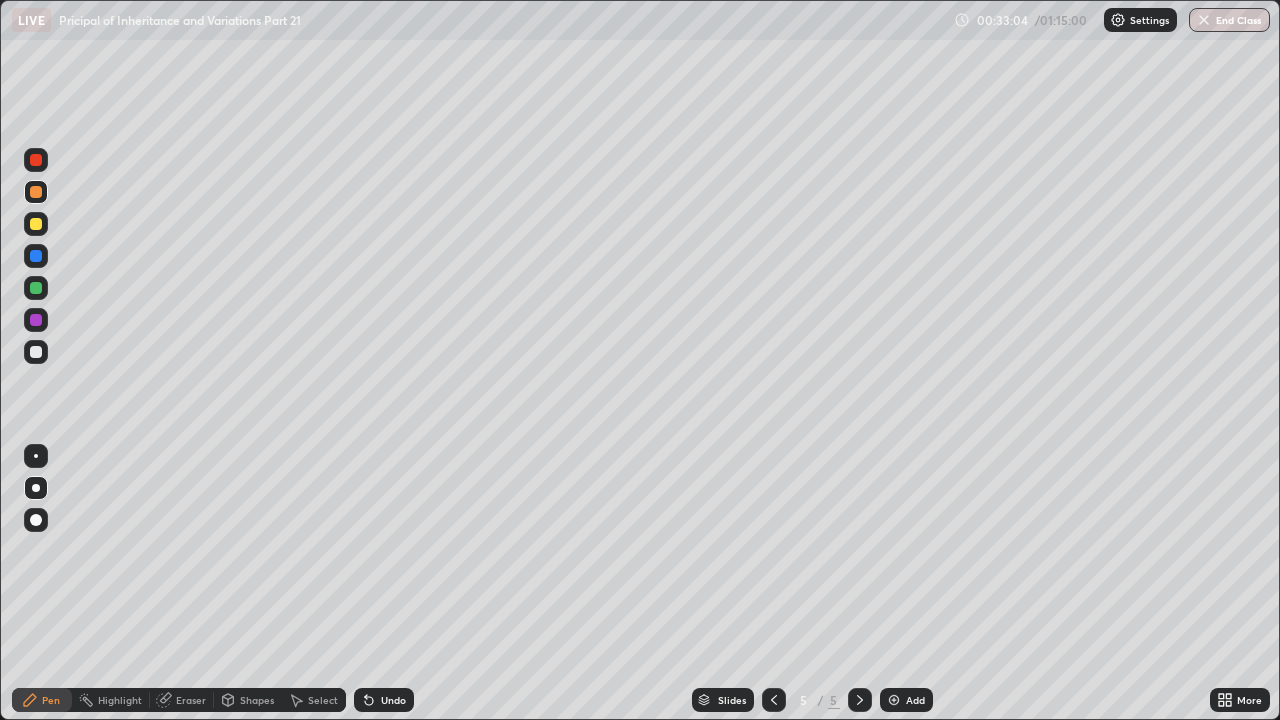 click 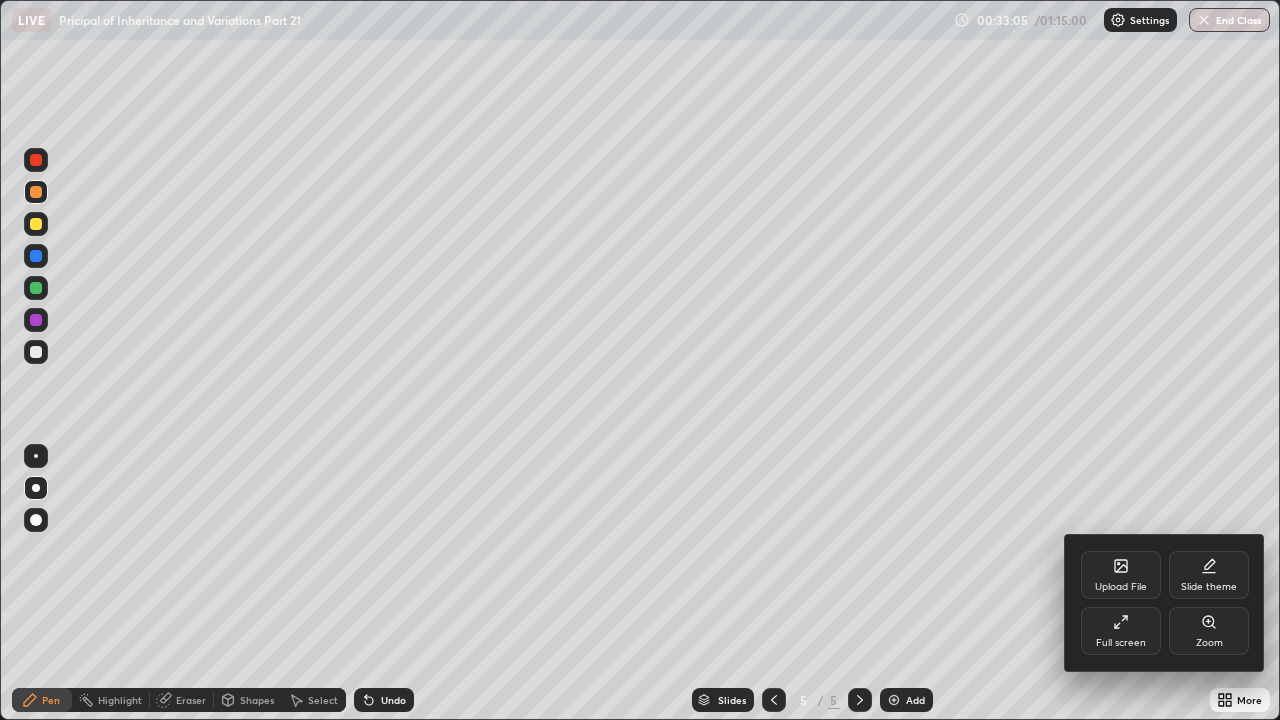 click 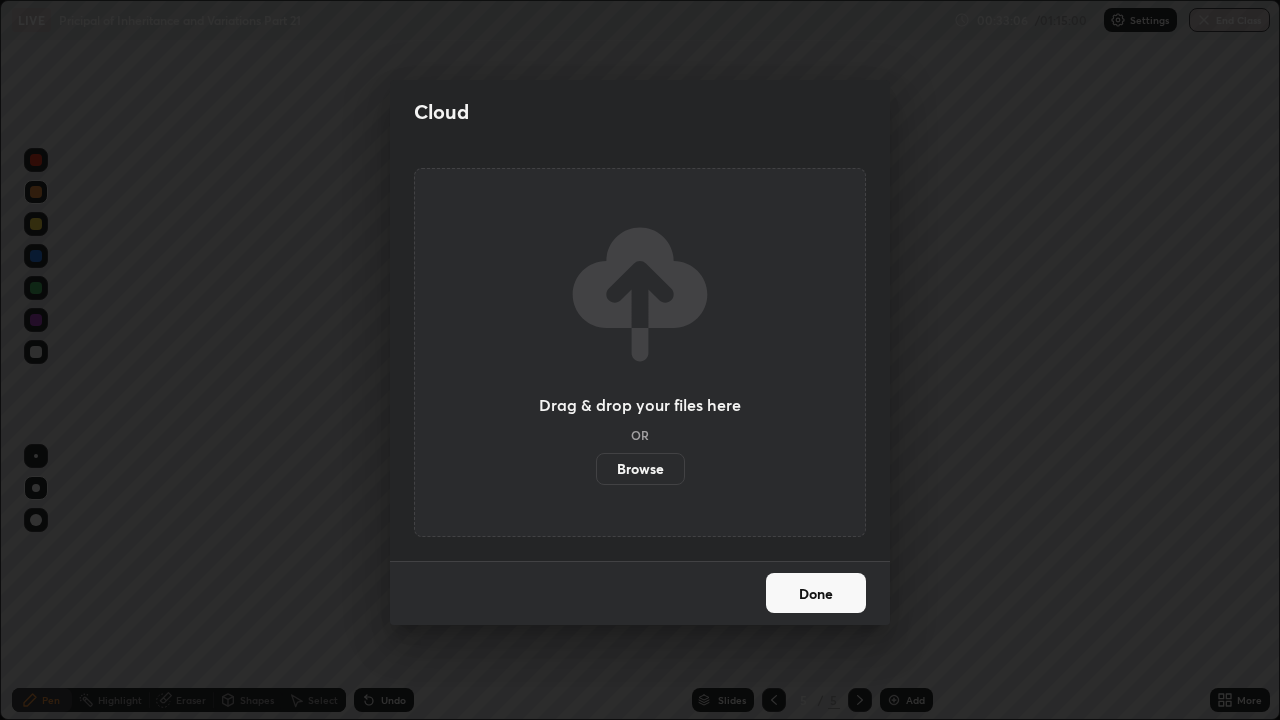 click on "Browse" at bounding box center [640, 469] 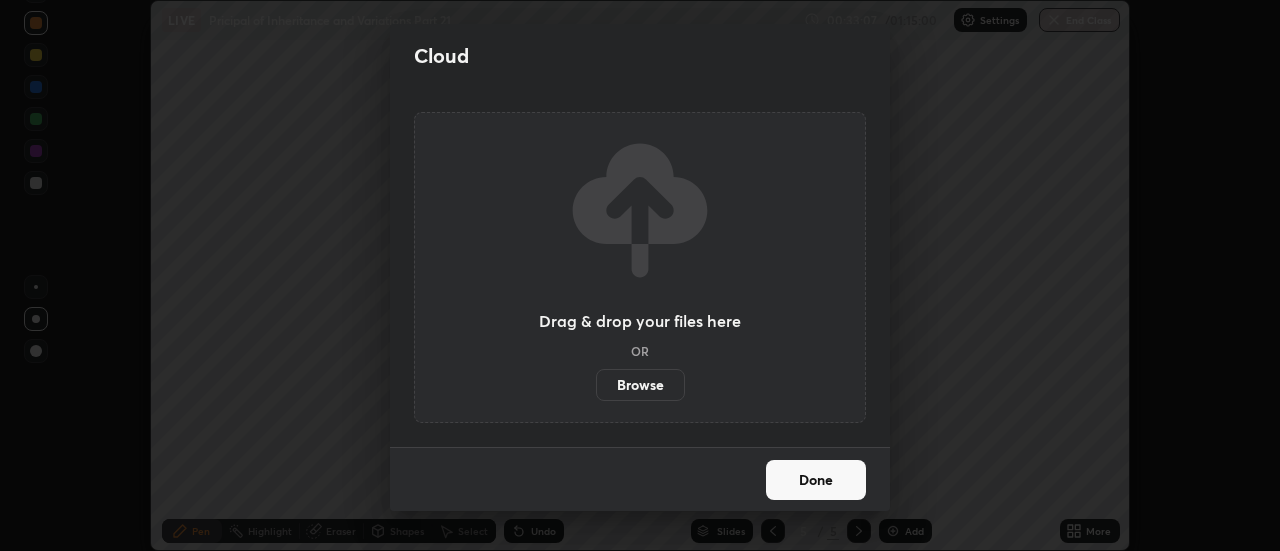 scroll, scrollTop: 551, scrollLeft: 1280, axis: both 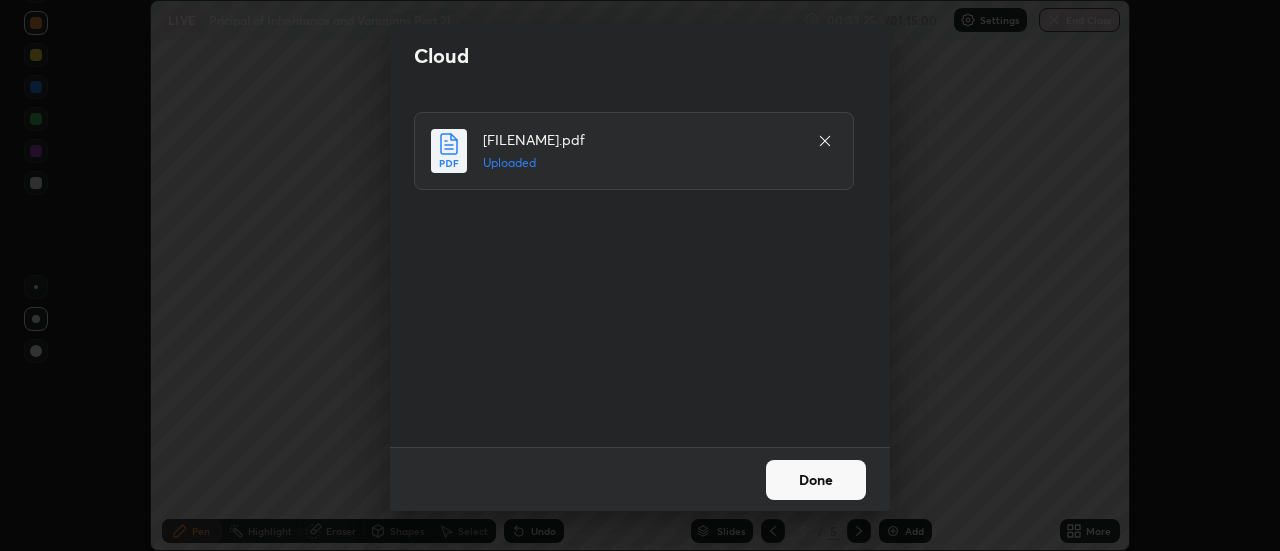 click on "Done" at bounding box center [816, 480] 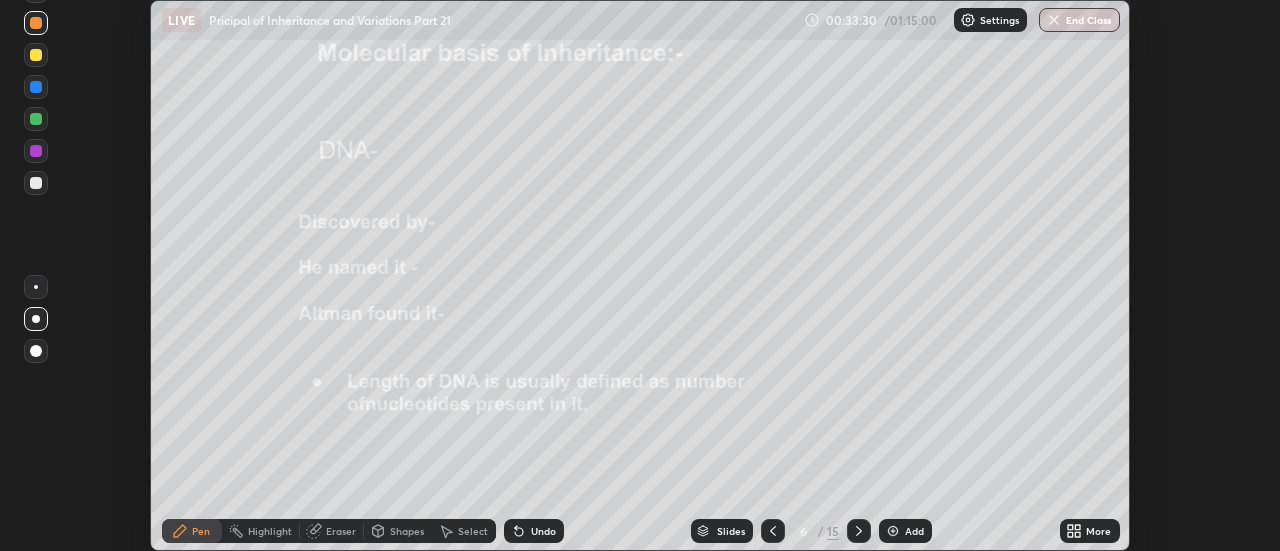 click 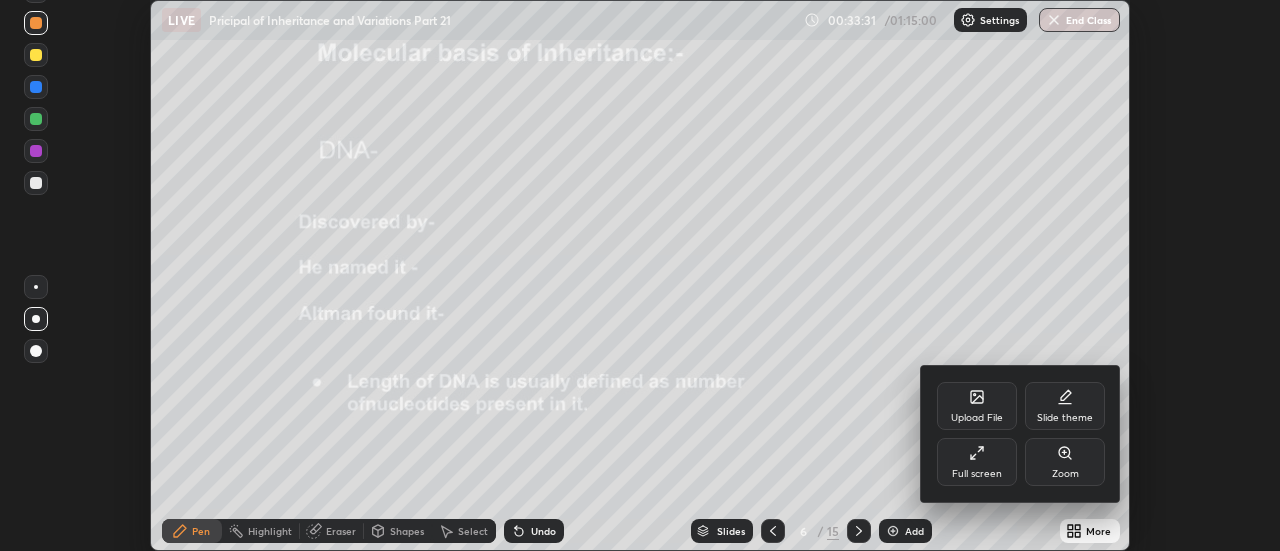 click 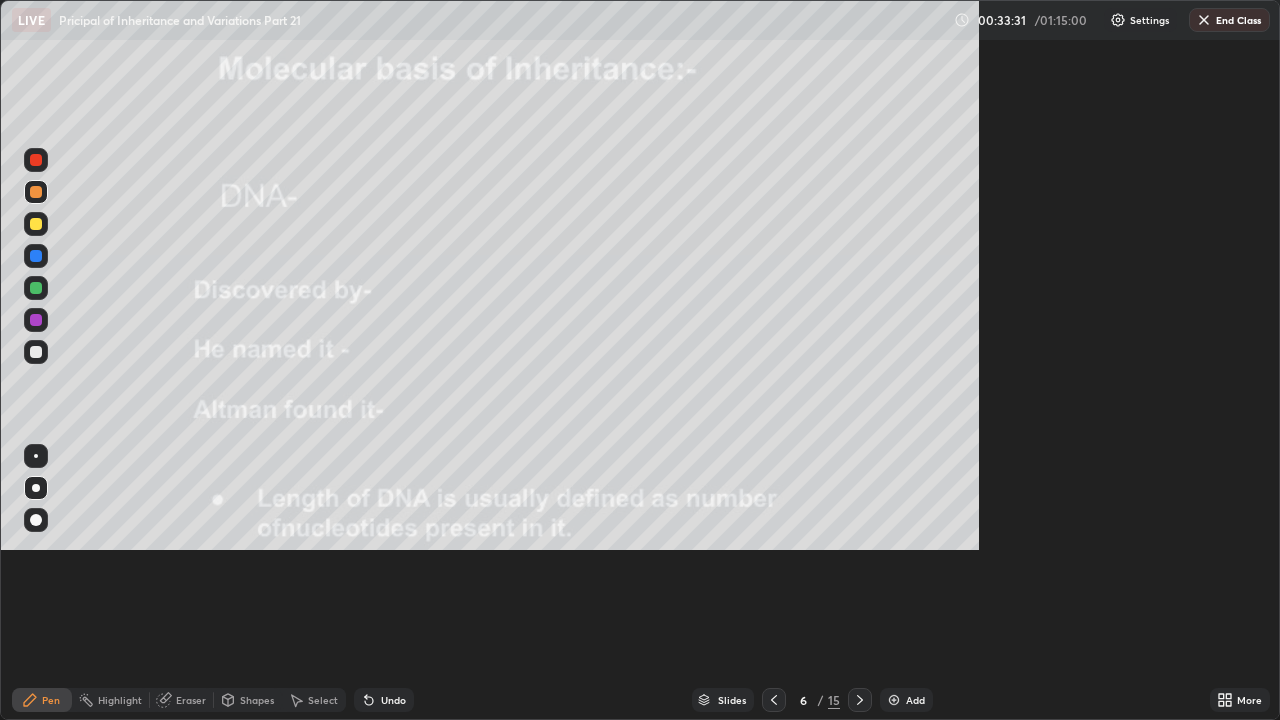 scroll, scrollTop: 99280, scrollLeft: 98720, axis: both 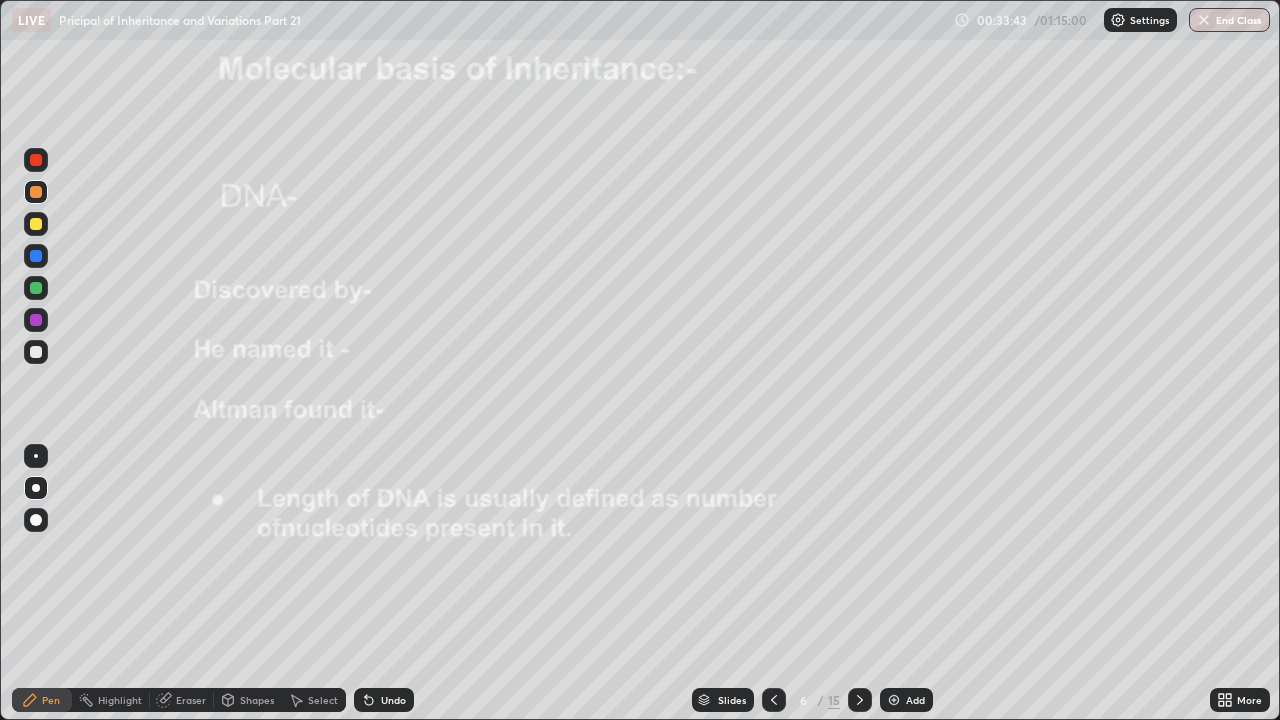 click at bounding box center (36, 160) 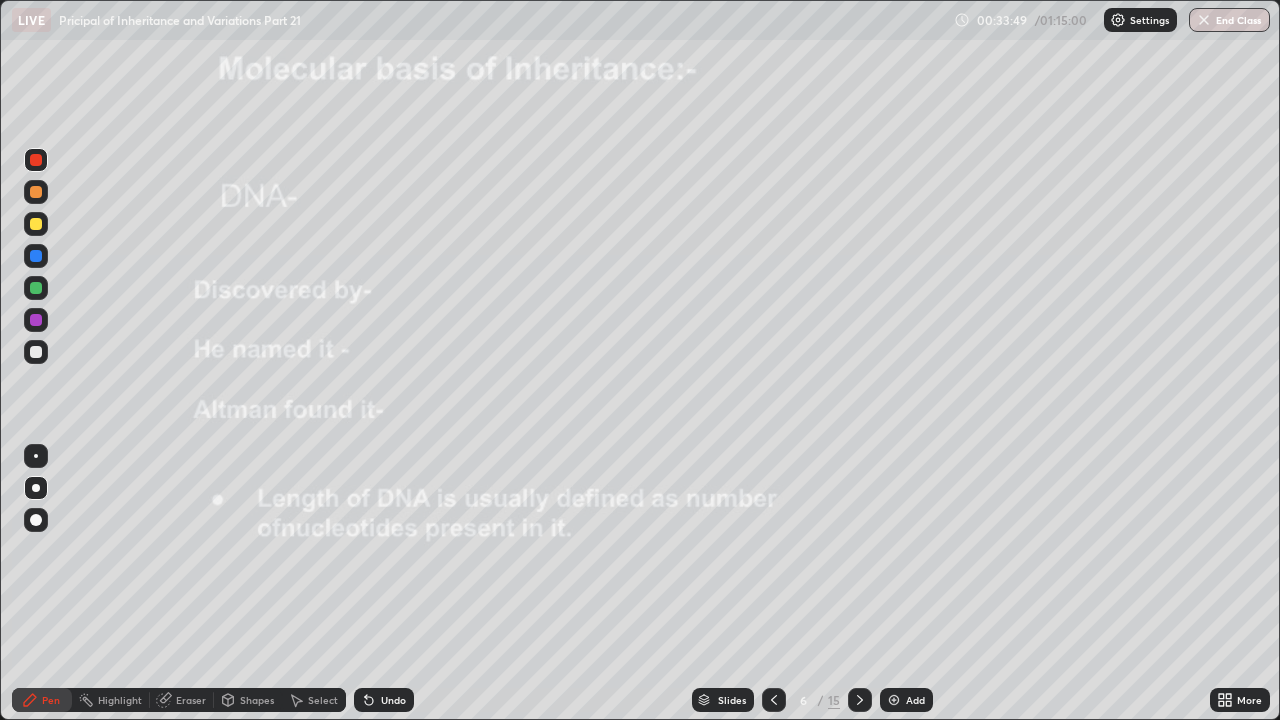 click at bounding box center (36, 192) 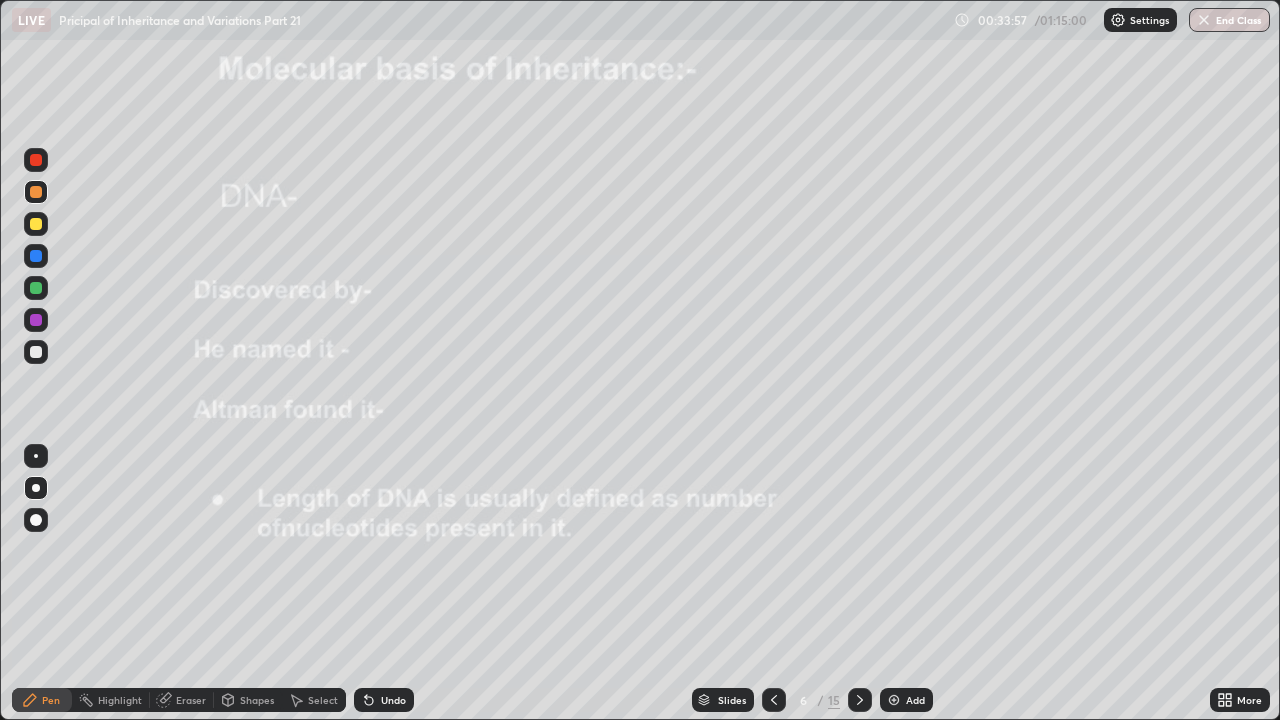 click on "Undo" at bounding box center (393, 700) 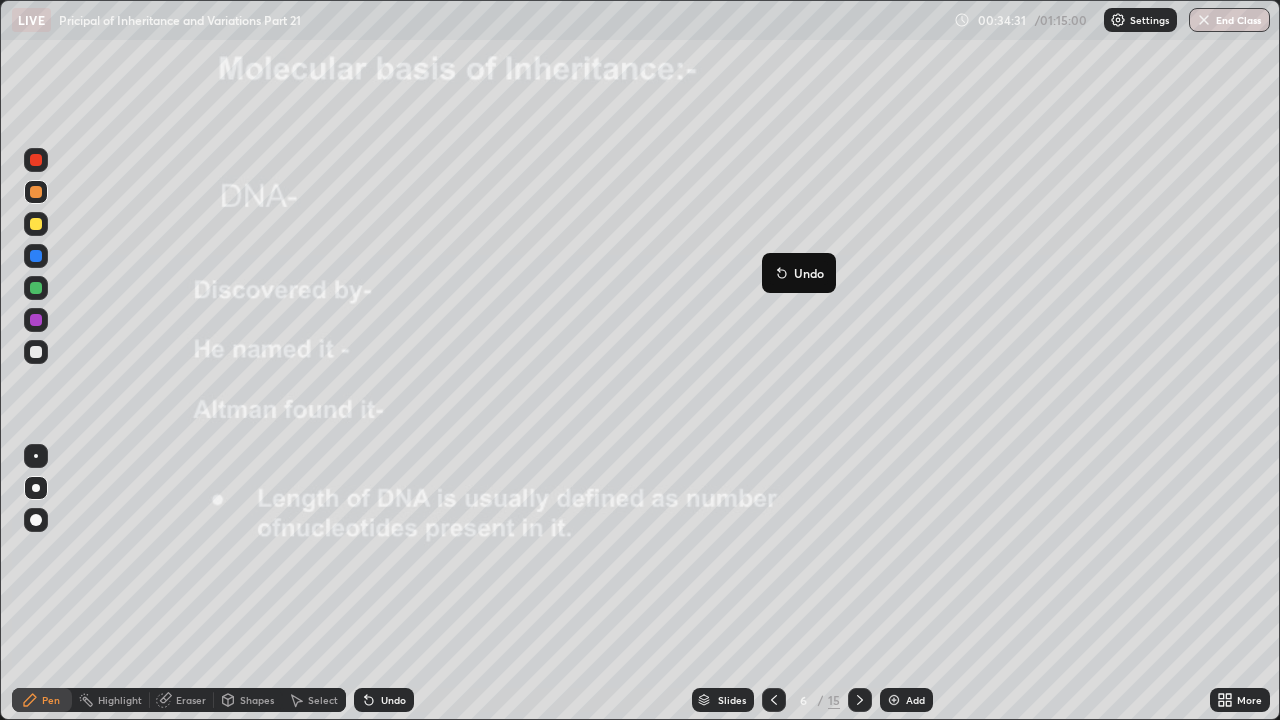 click on "Undo" at bounding box center (799, 273) 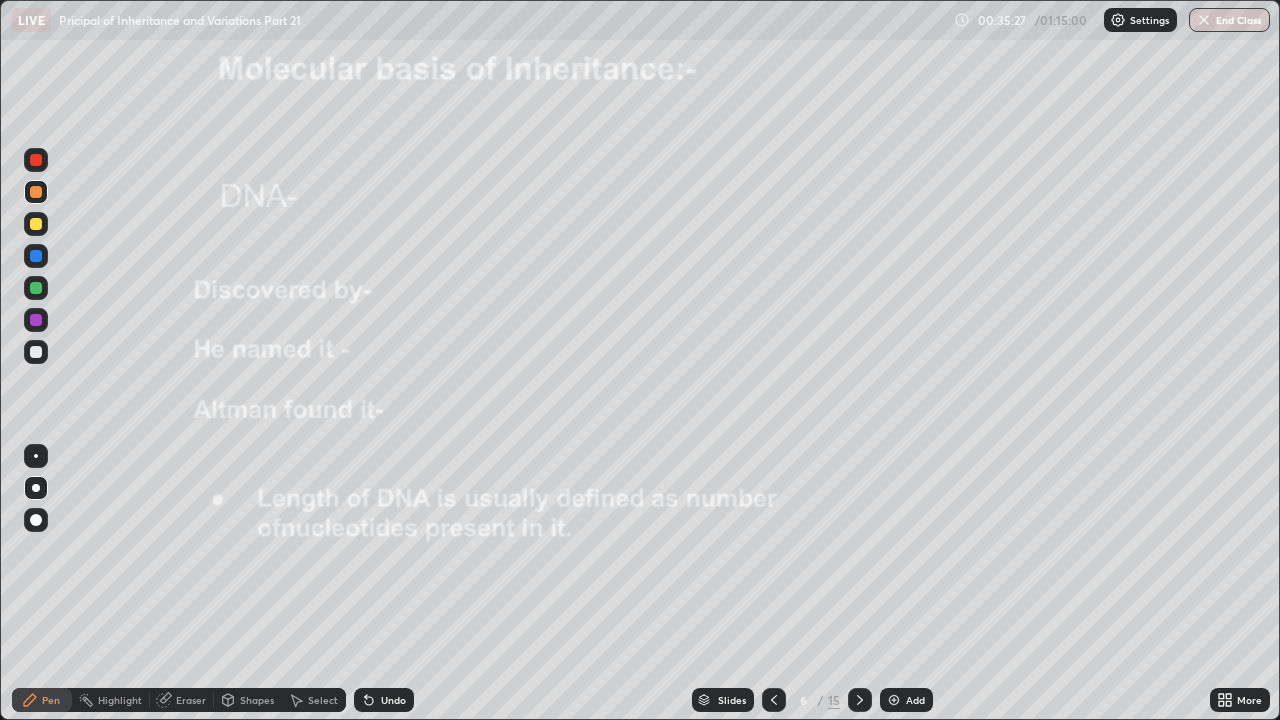 click at bounding box center [36, 320] 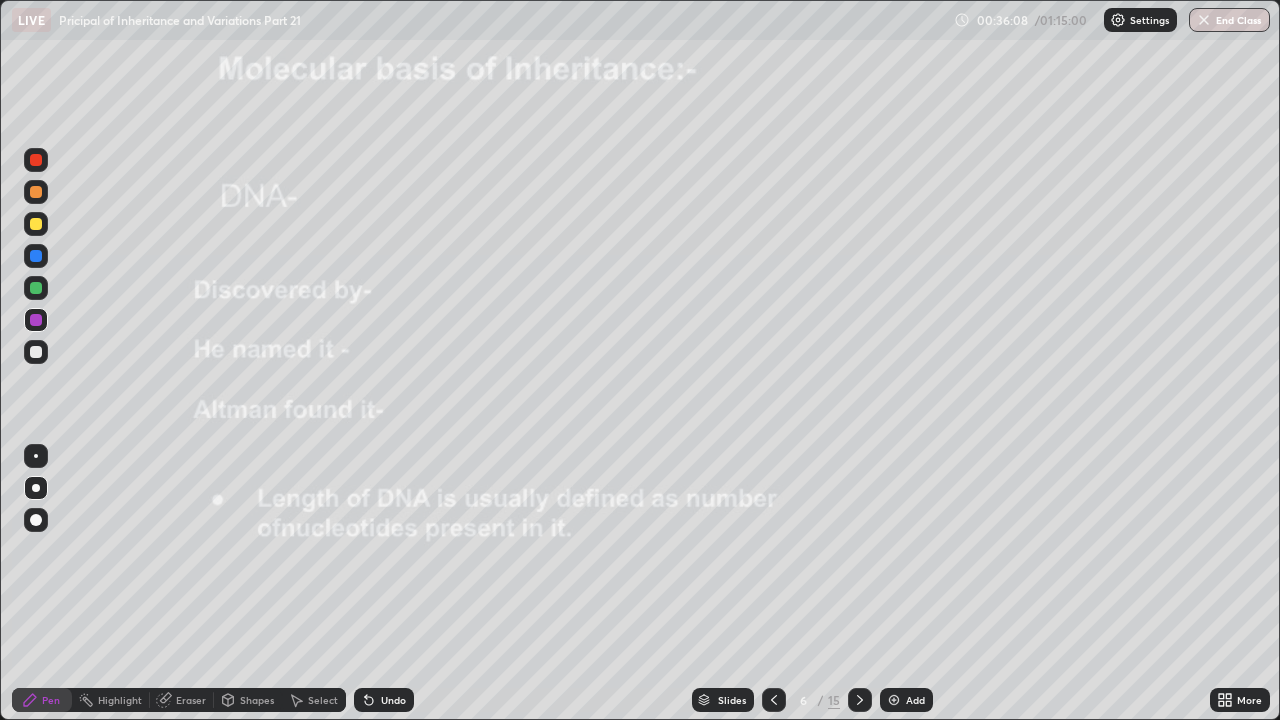 click on "Undo" at bounding box center (393, 700) 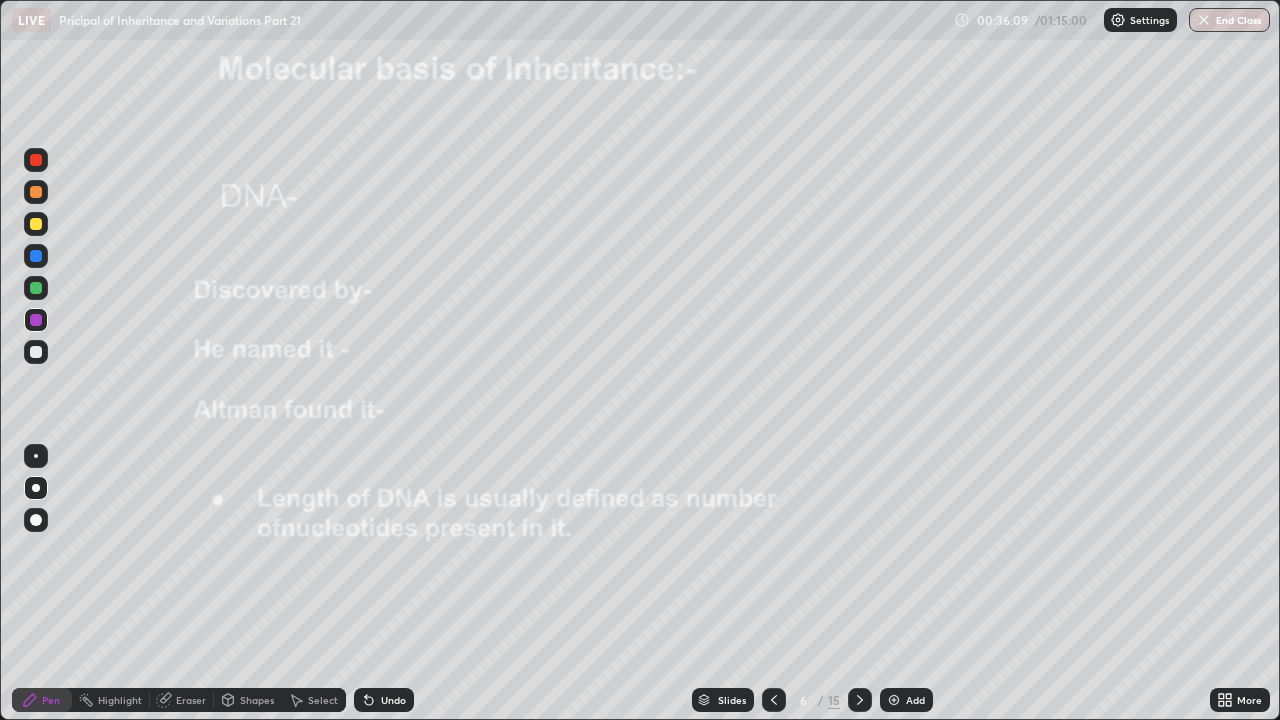 click on "Undo" at bounding box center [393, 700] 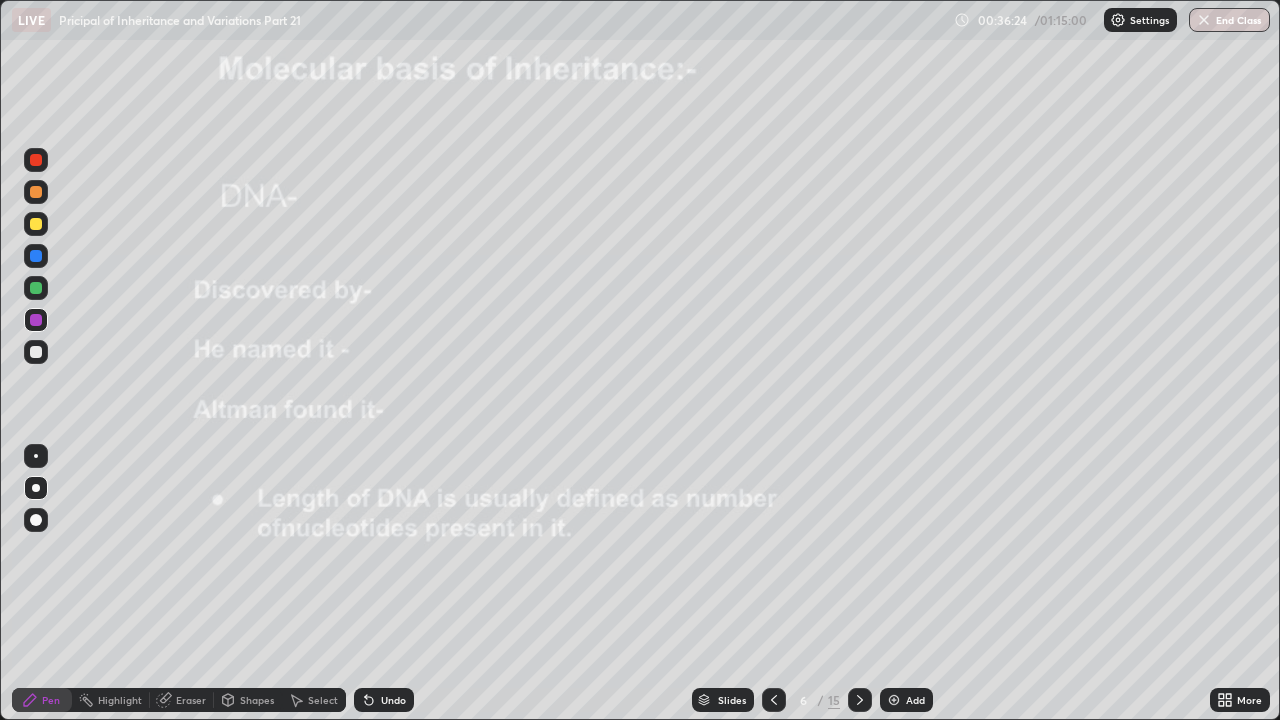 click at bounding box center (36, 352) 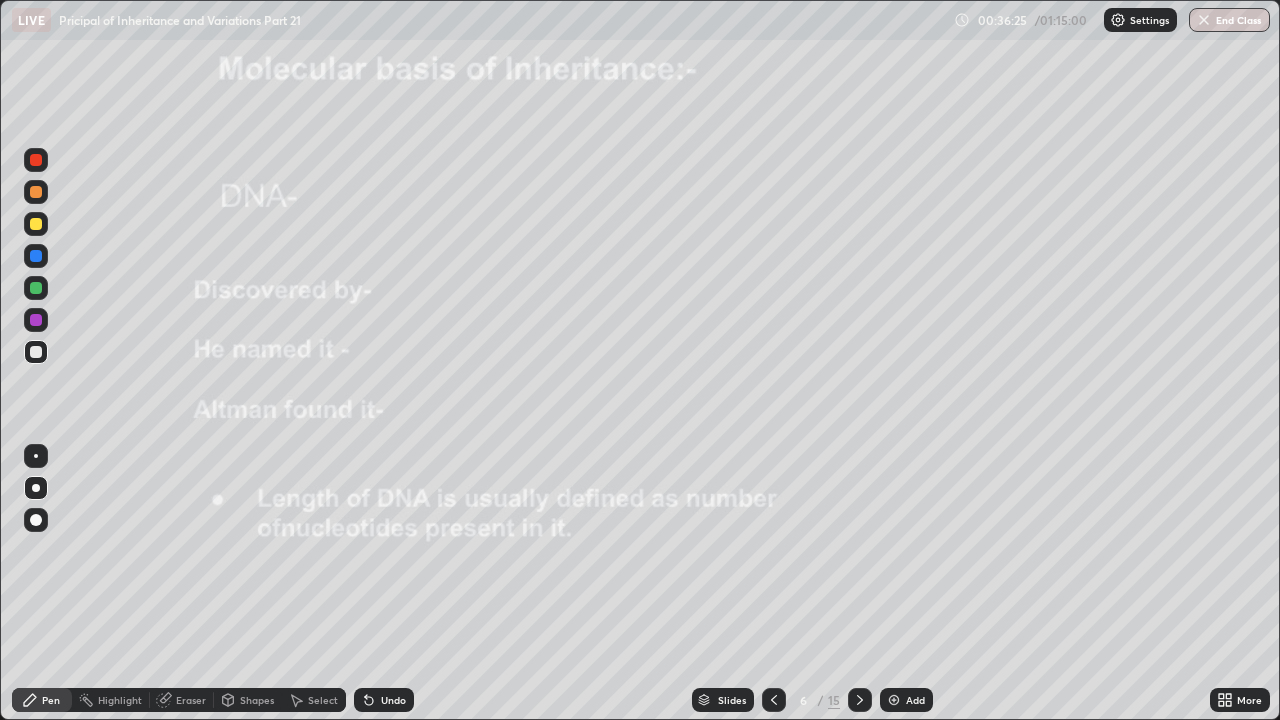 click on "Pen" at bounding box center (51, 700) 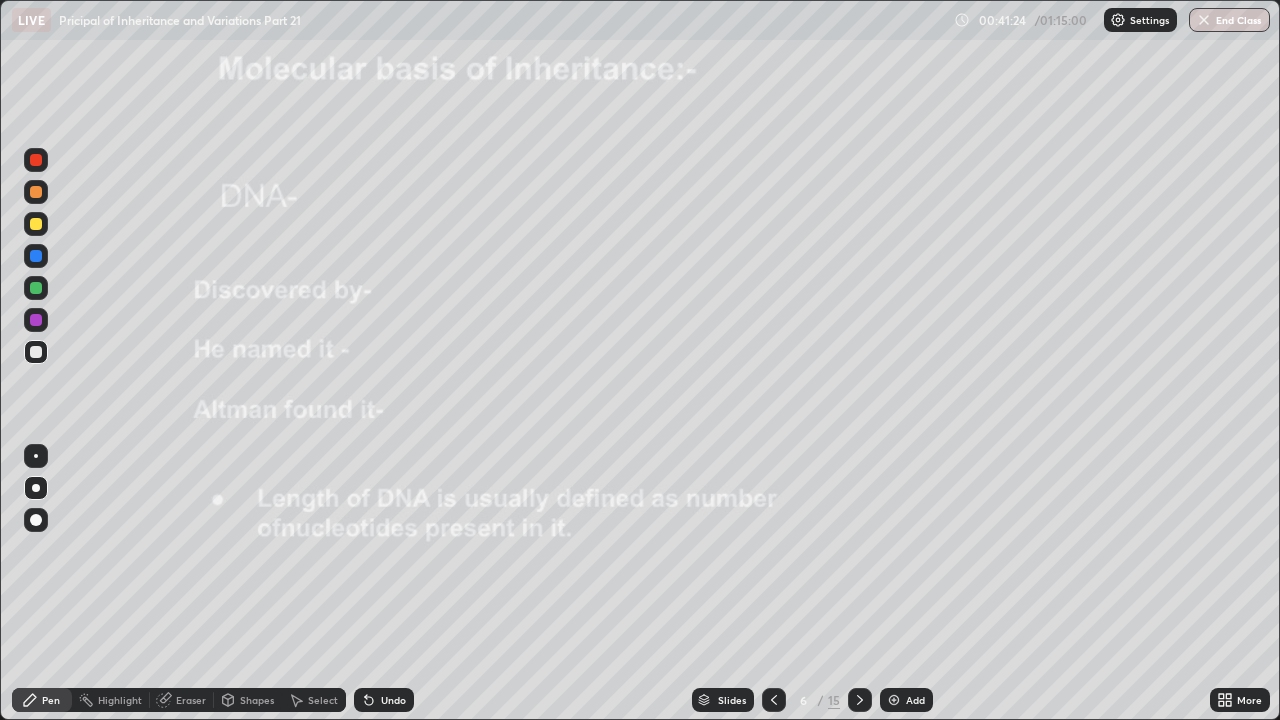 click 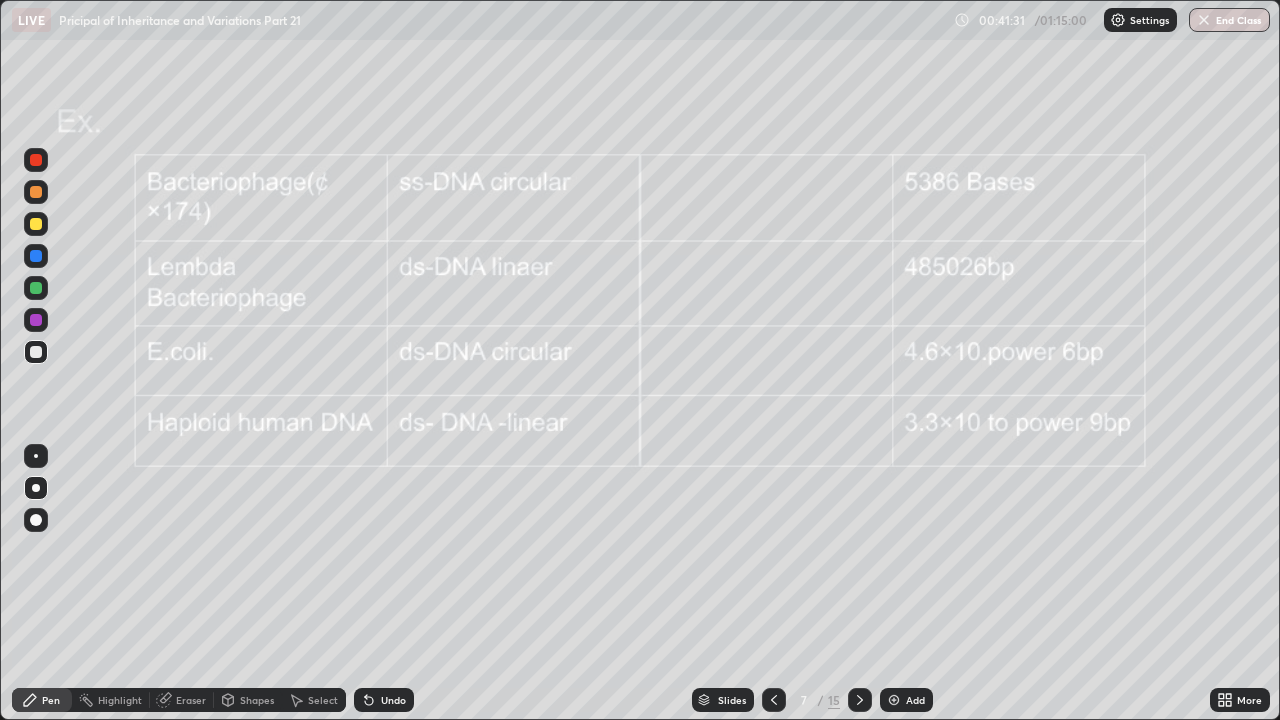 click at bounding box center (36, 160) 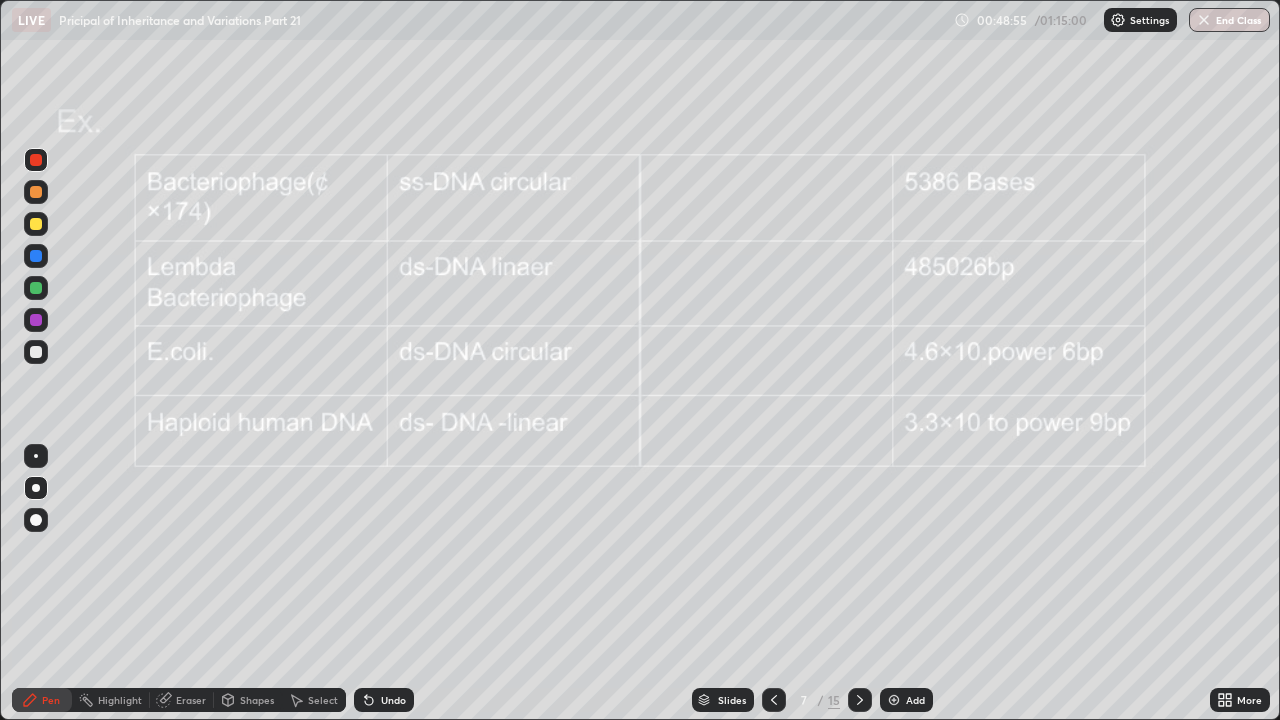 click 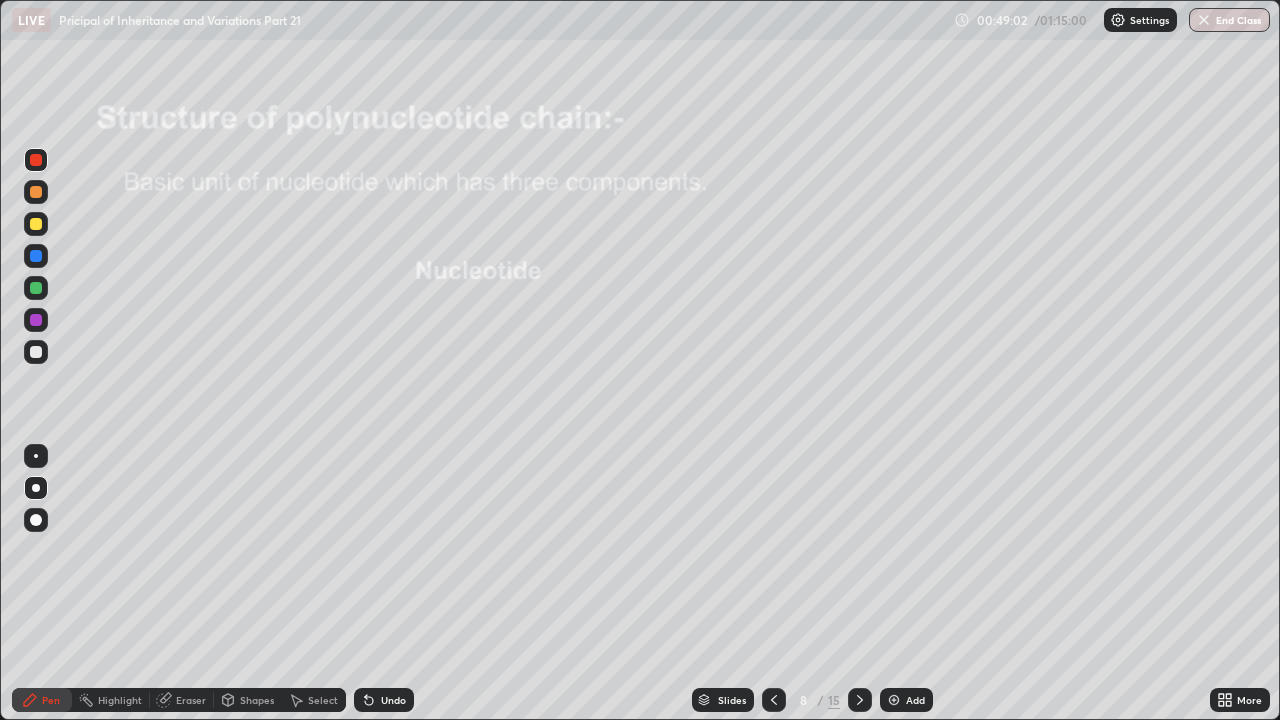 click at bounding box center (36, 352) 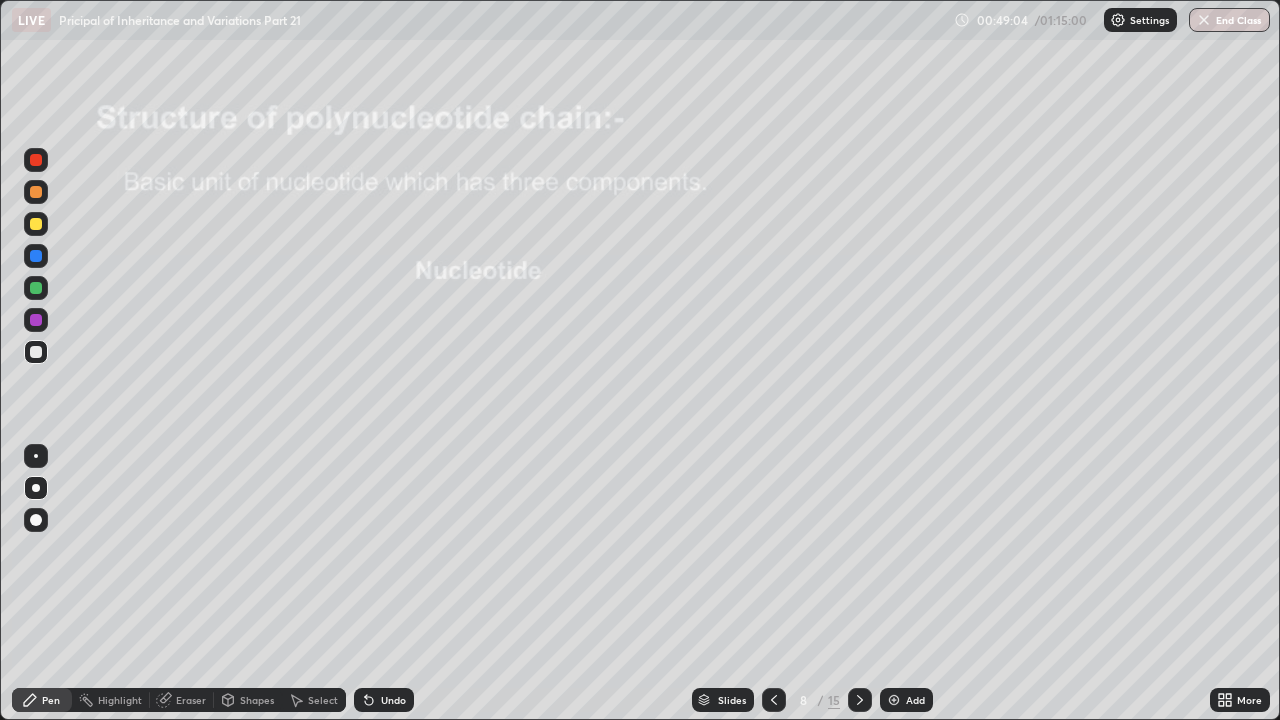 click at bounding box center (36, 160) 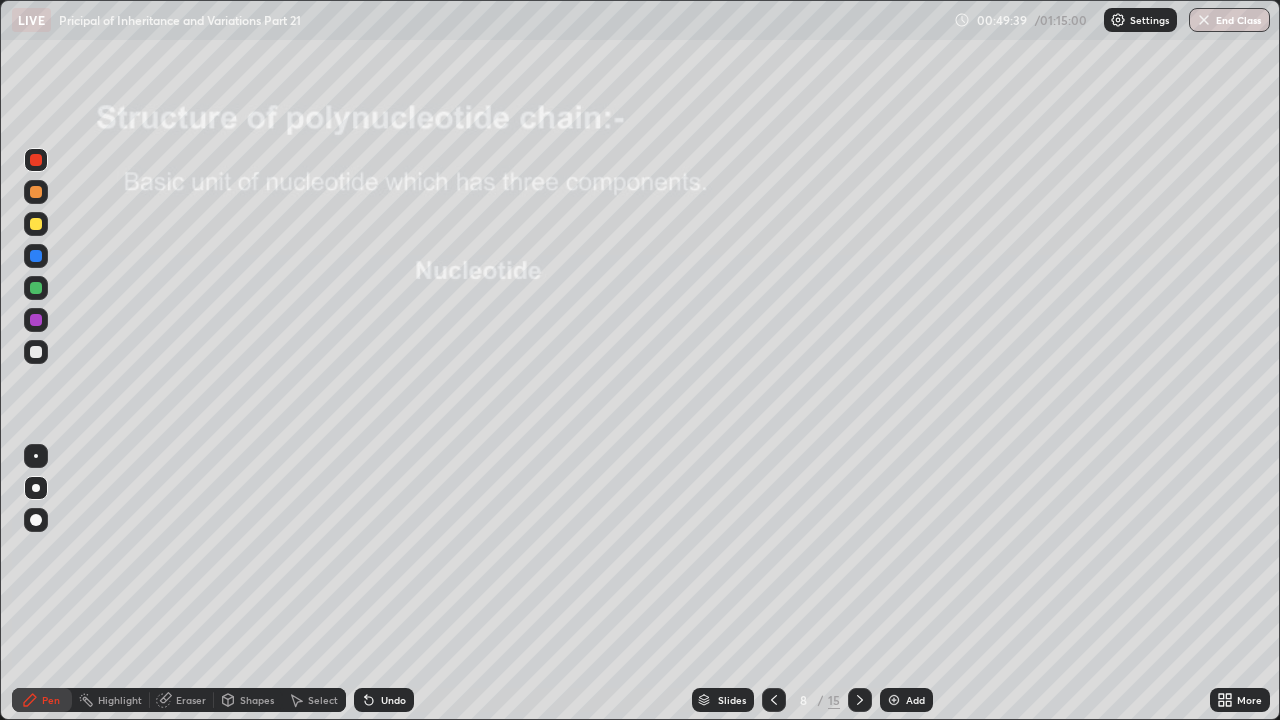 click at bounding box center (36, 224) 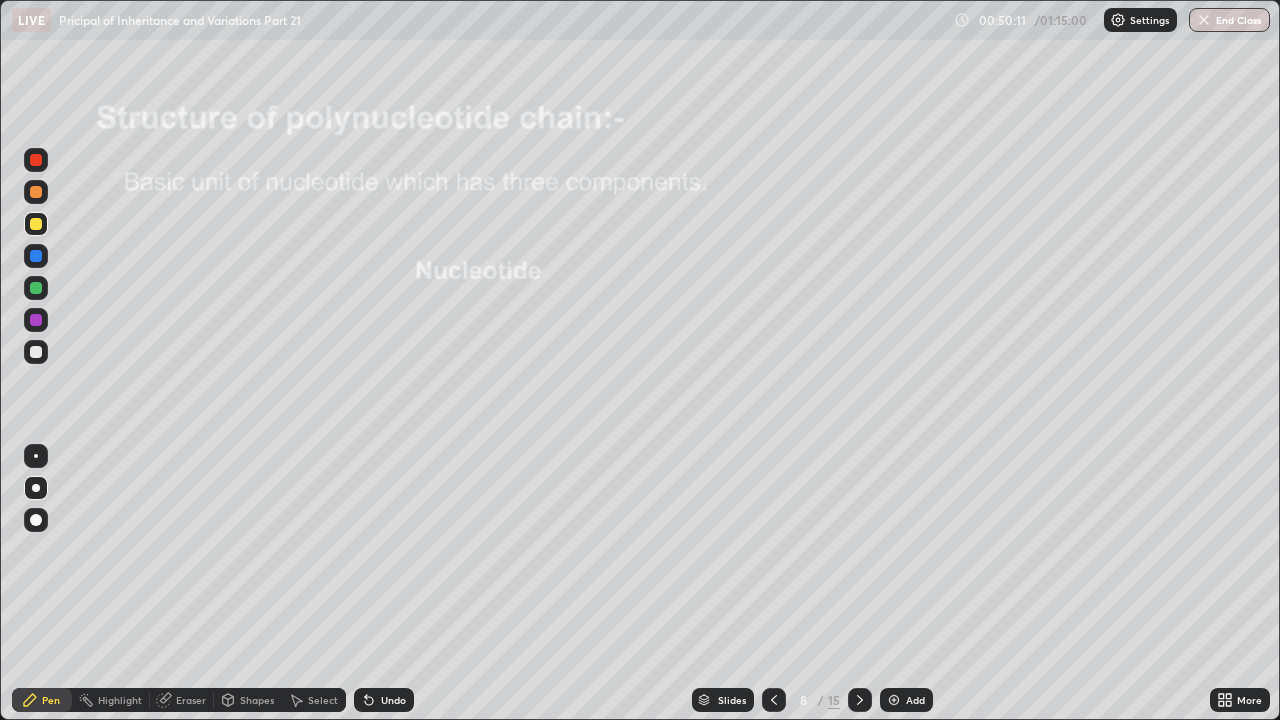 click on "Shapes" at bounding box center [257, 700] 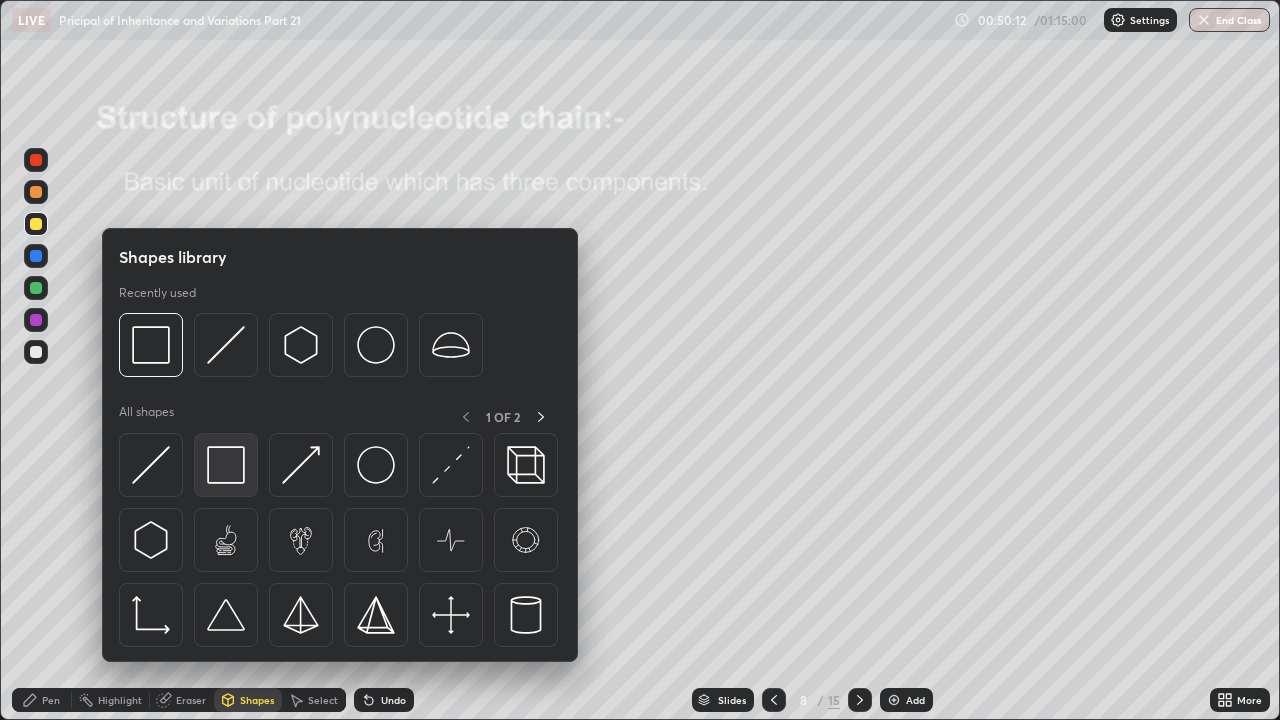 click at bounding box center (226, 465) 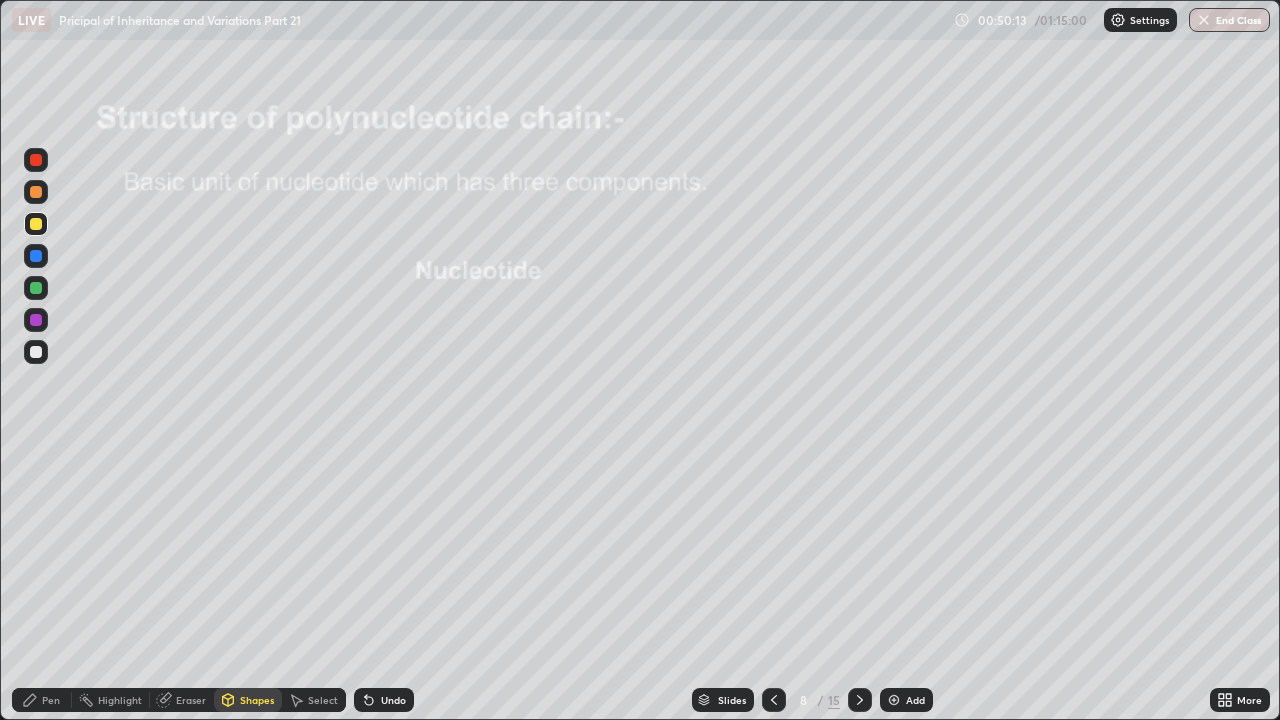click at bounding box center (36, 320) 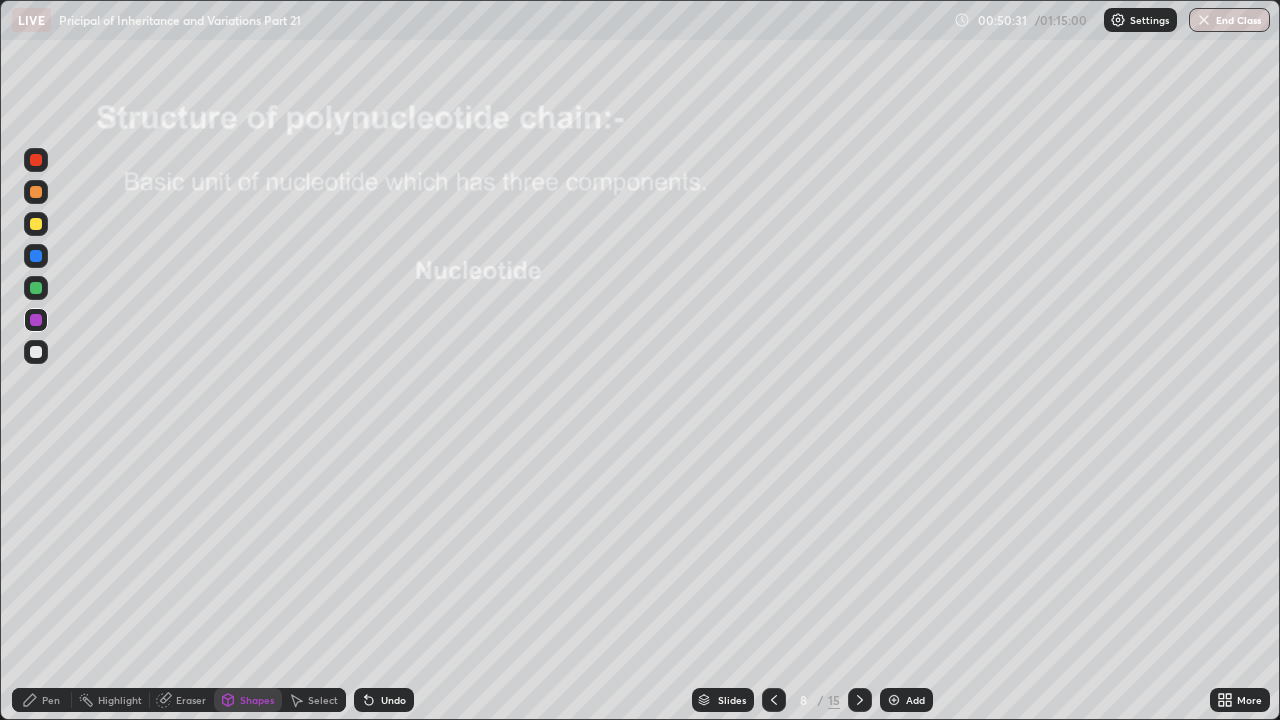 click on "Pen" at bounding box center (51, 700) 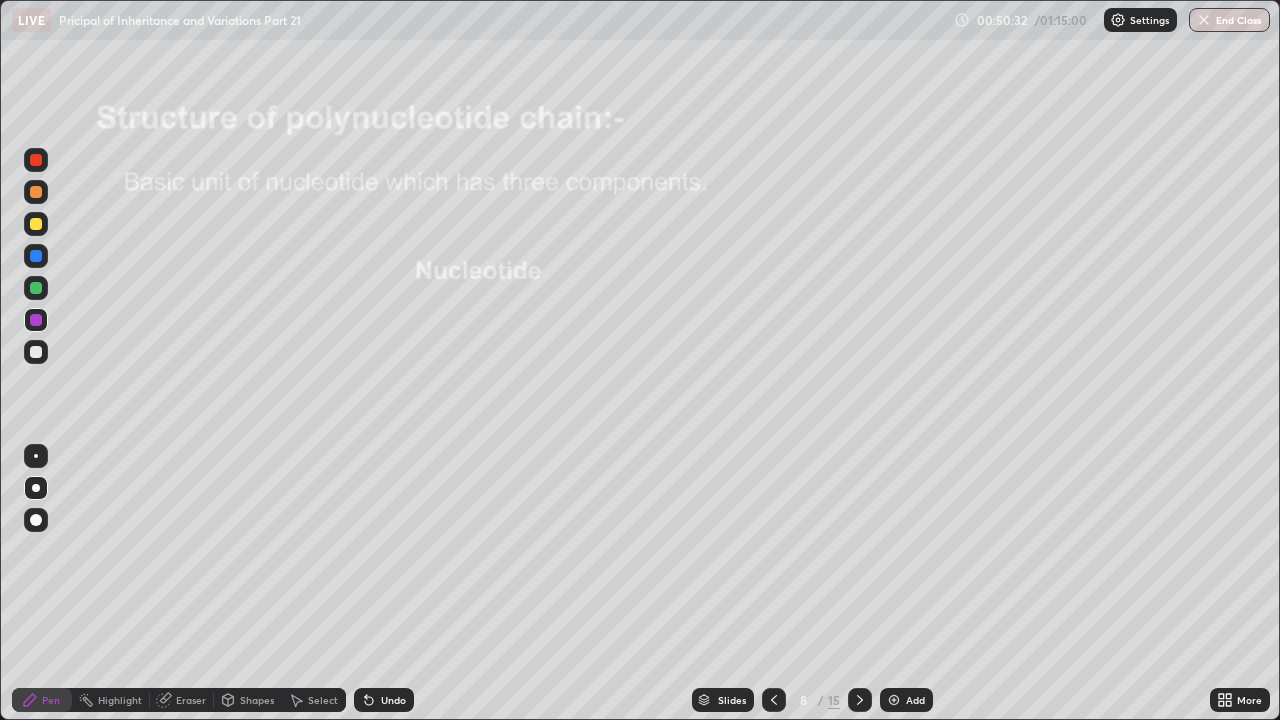 click at bounding box center [36, 352] 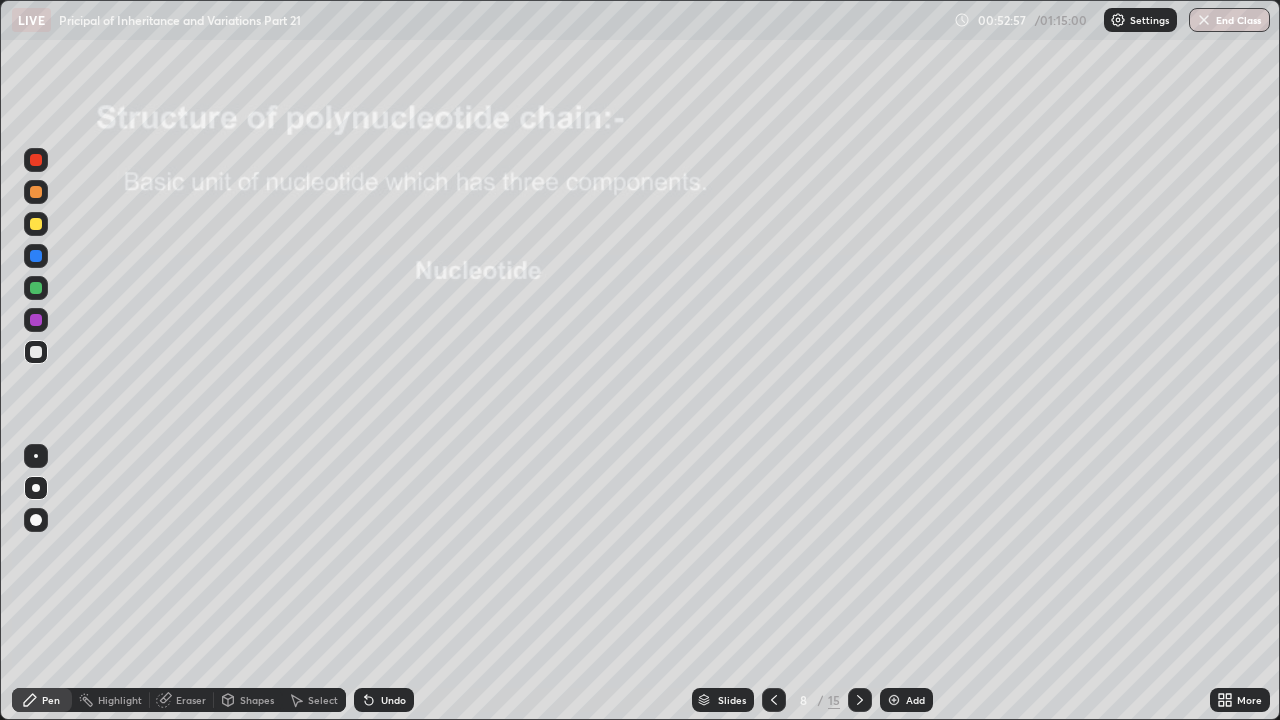 click at bounding box center (36, 192) 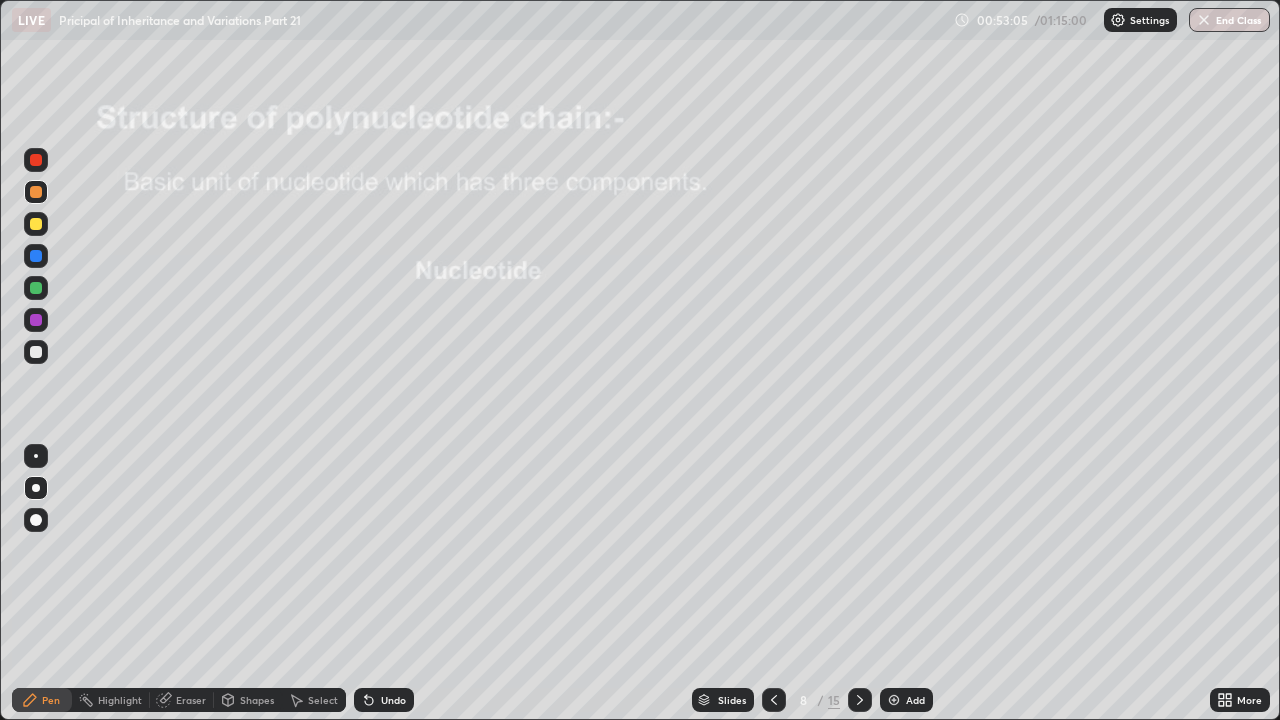click at bounding box center (36, 352) 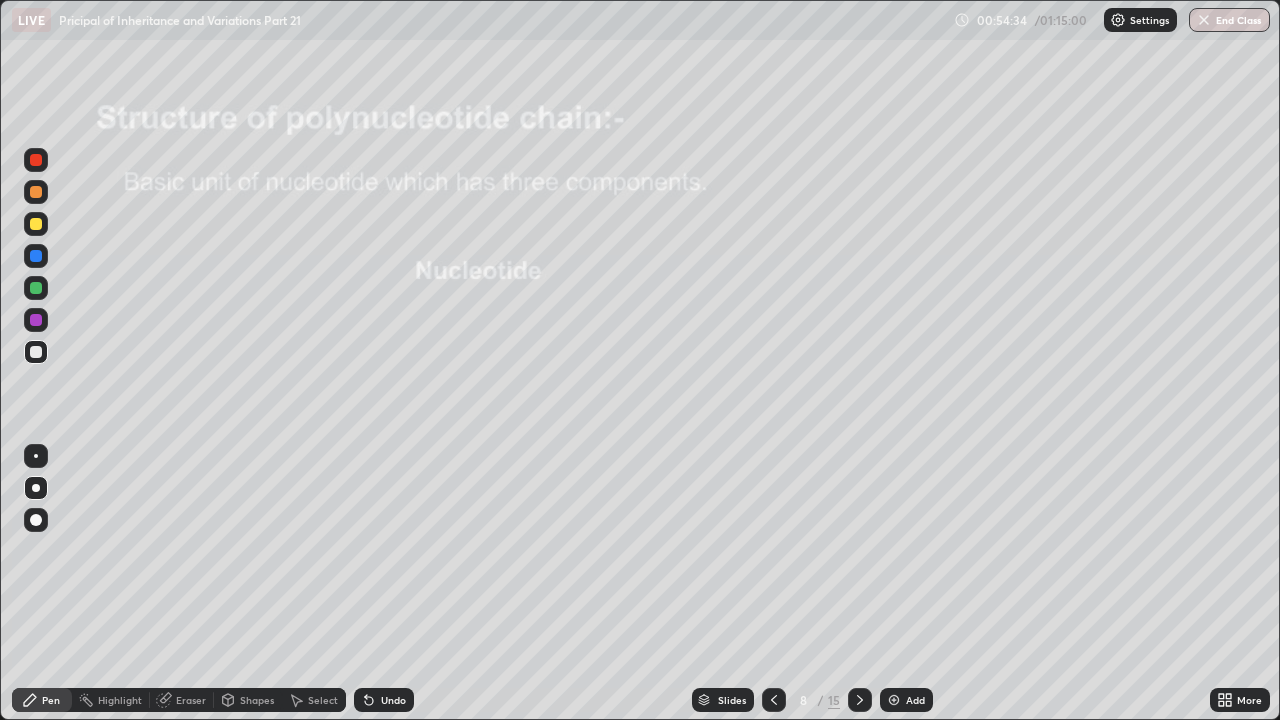 click 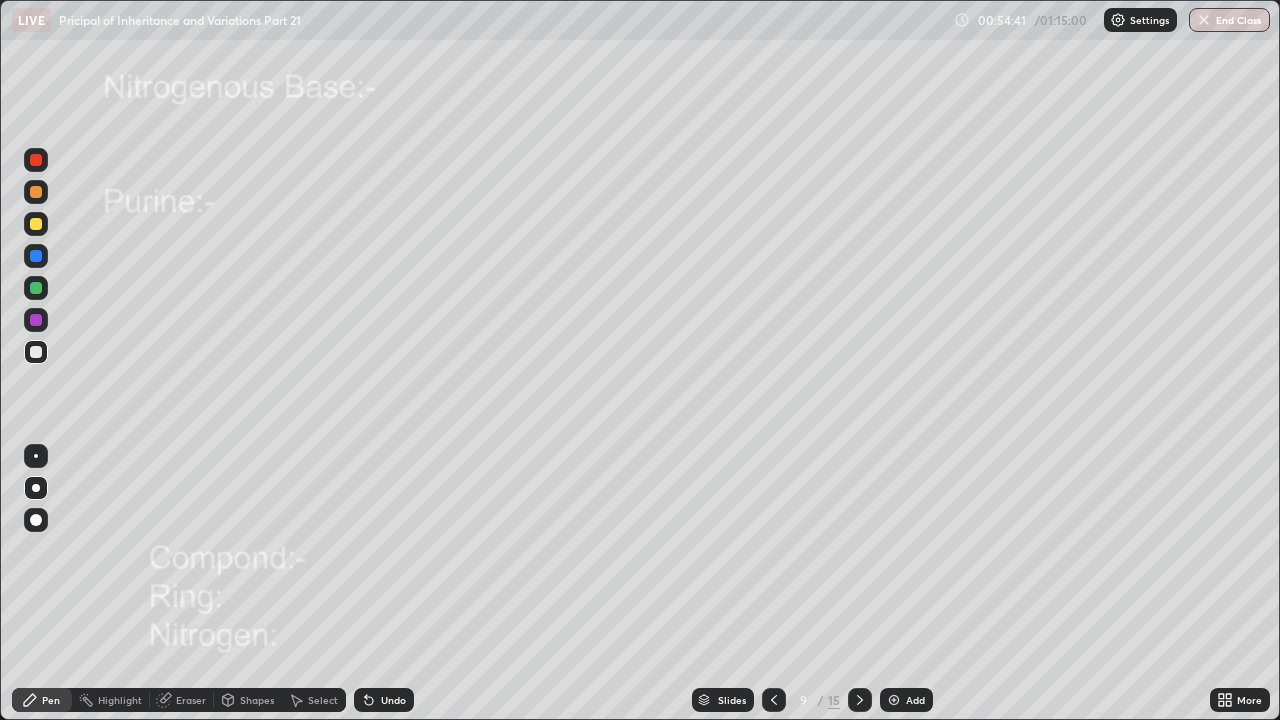click on "Shapes" at bounding box center (257, 700) 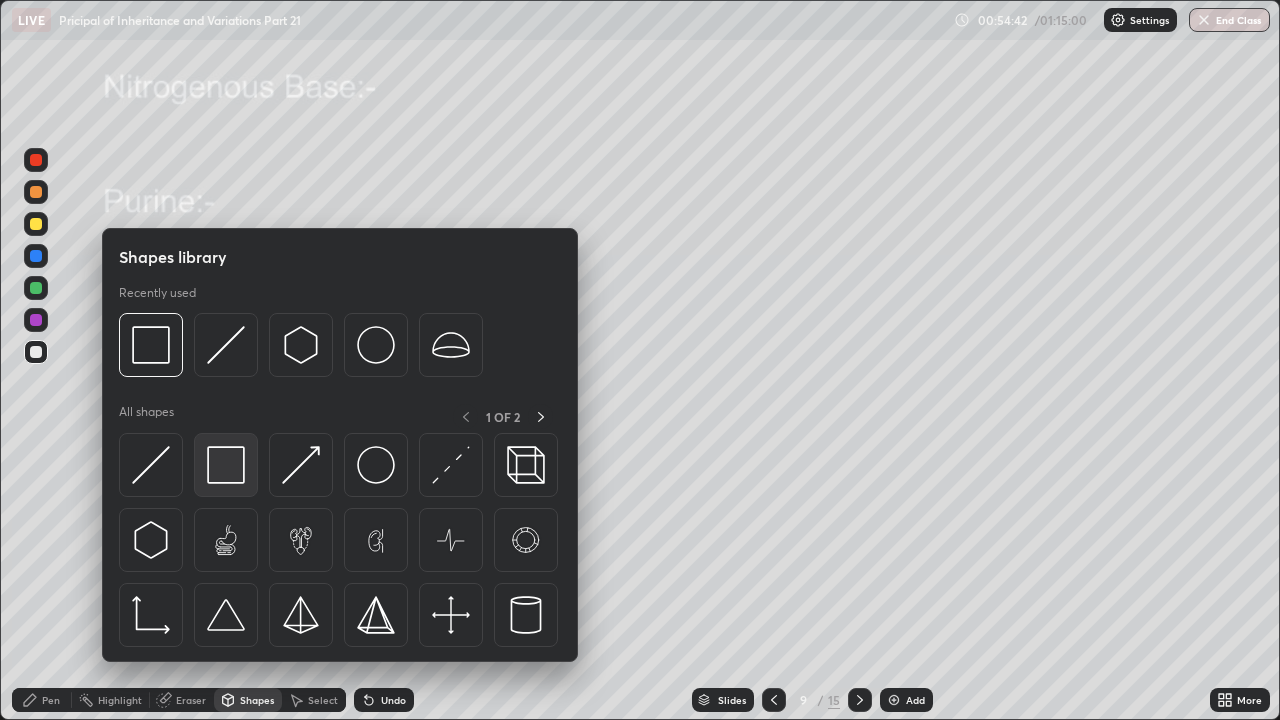 click at bounding box center [226, 465] 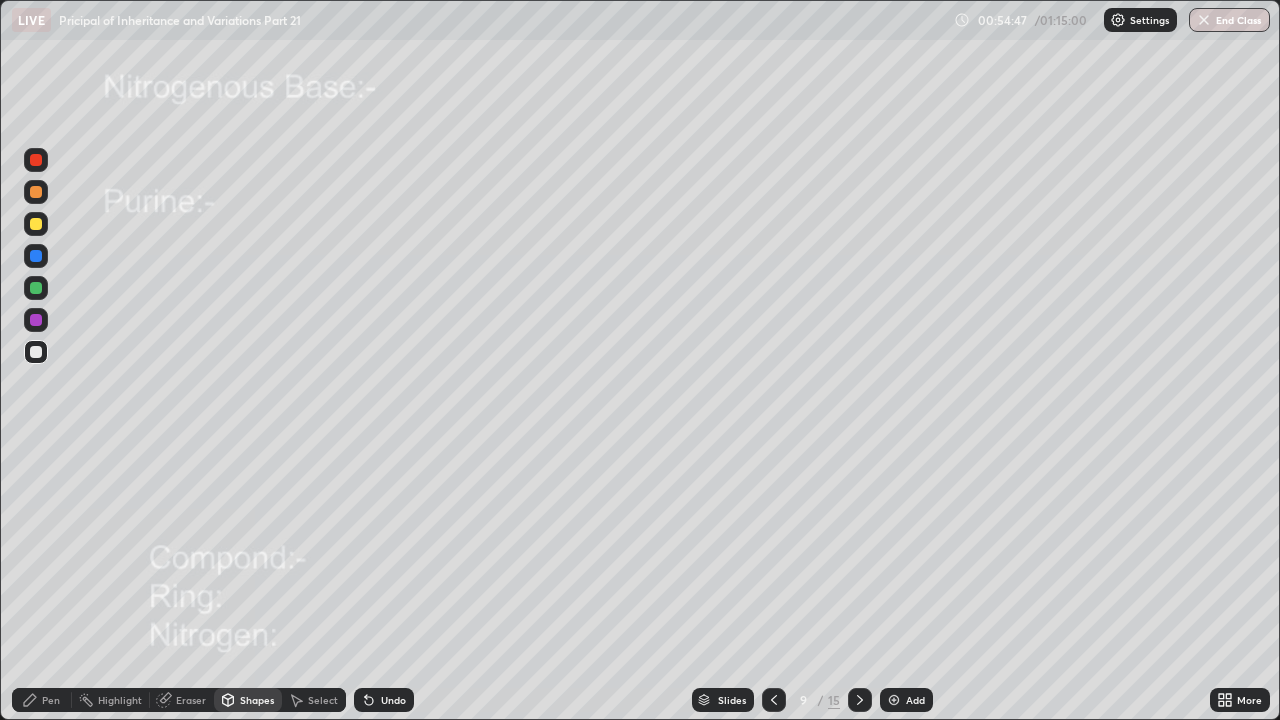 click on "Undo" at bounding box center [384, 700] 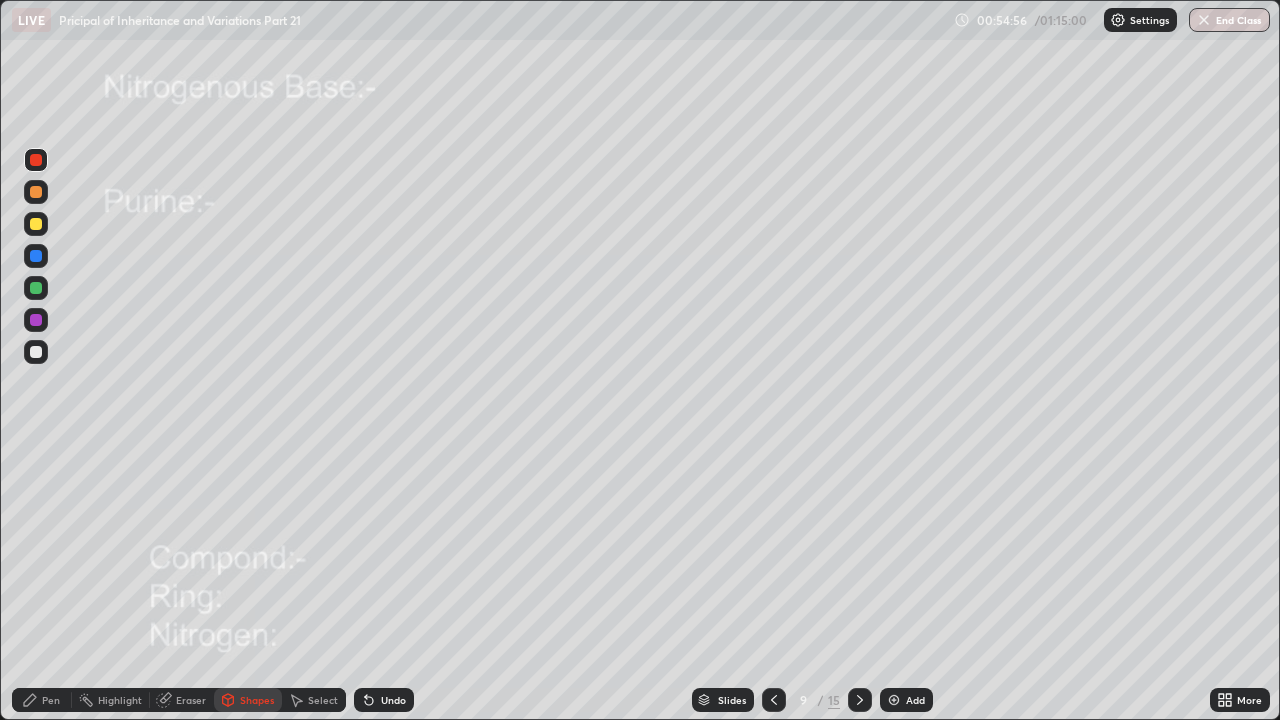 click at bounding box center (36, 192) 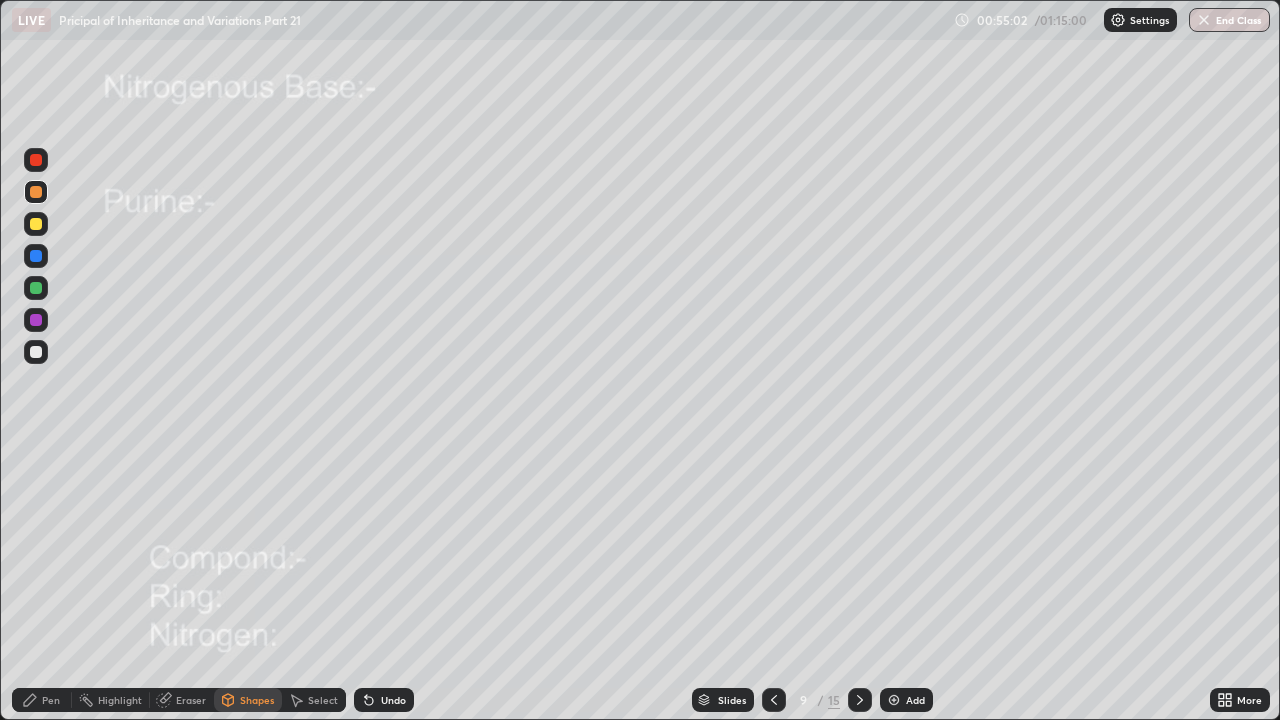 click on "Undo" at bounding box center (393, 700) 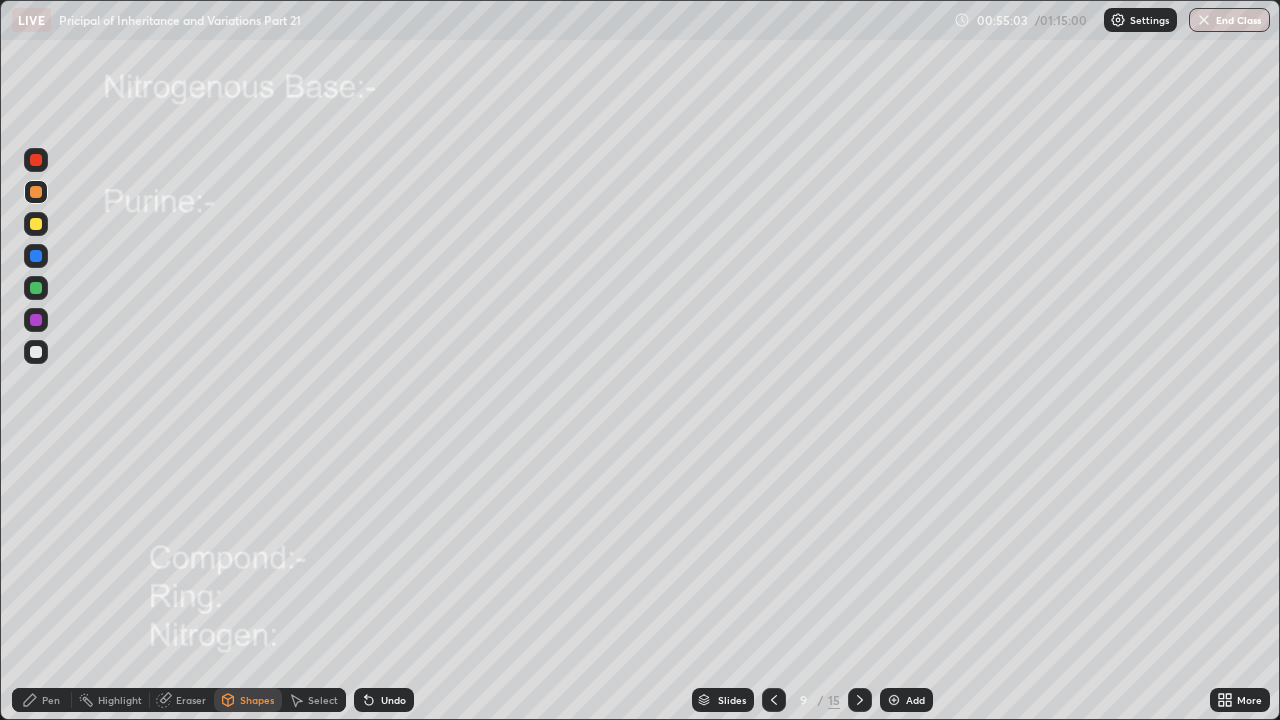 click on "Pen" at bounding box center [51, 700] 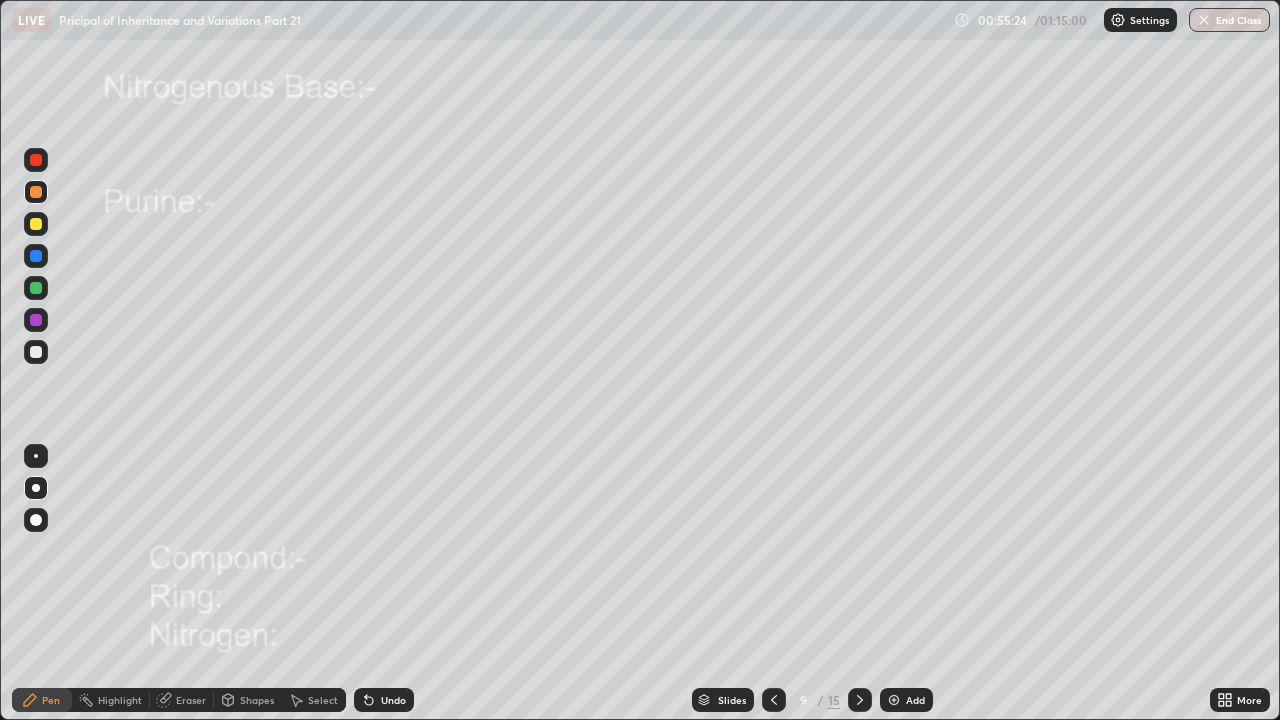 click at bounding box center (36, 352) 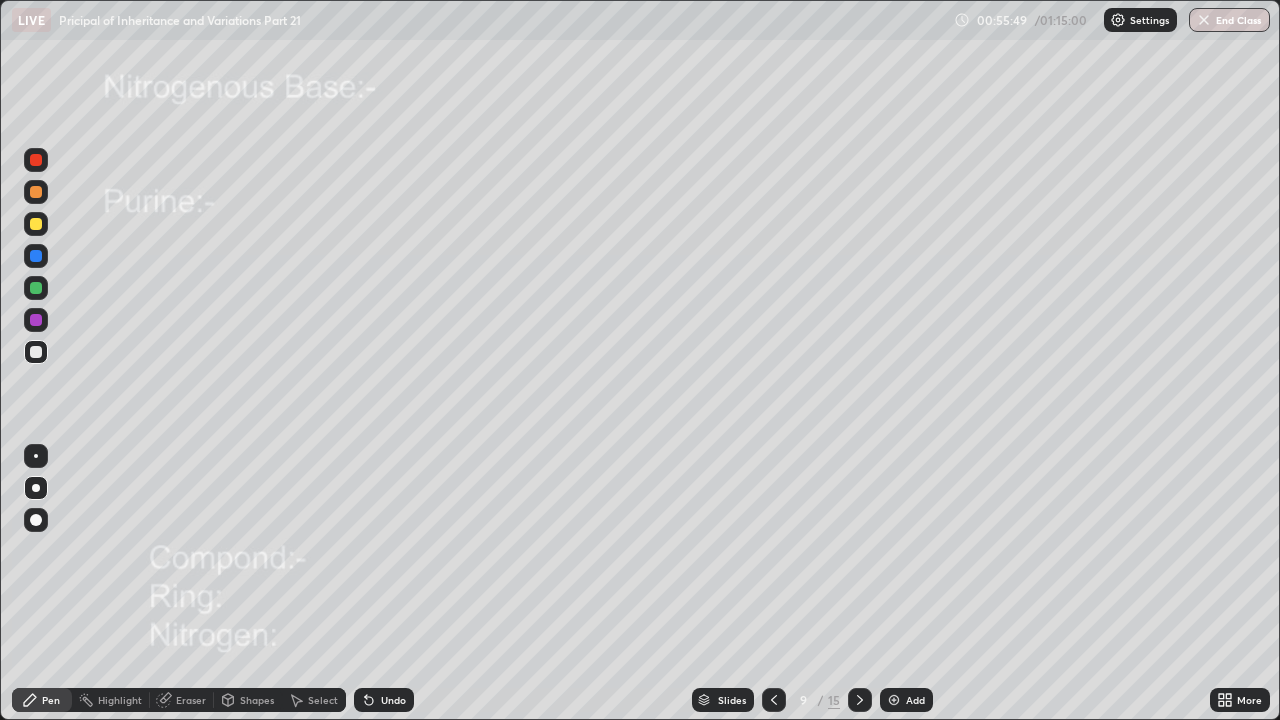 click on "Undo" at bounding box center (393, 700) 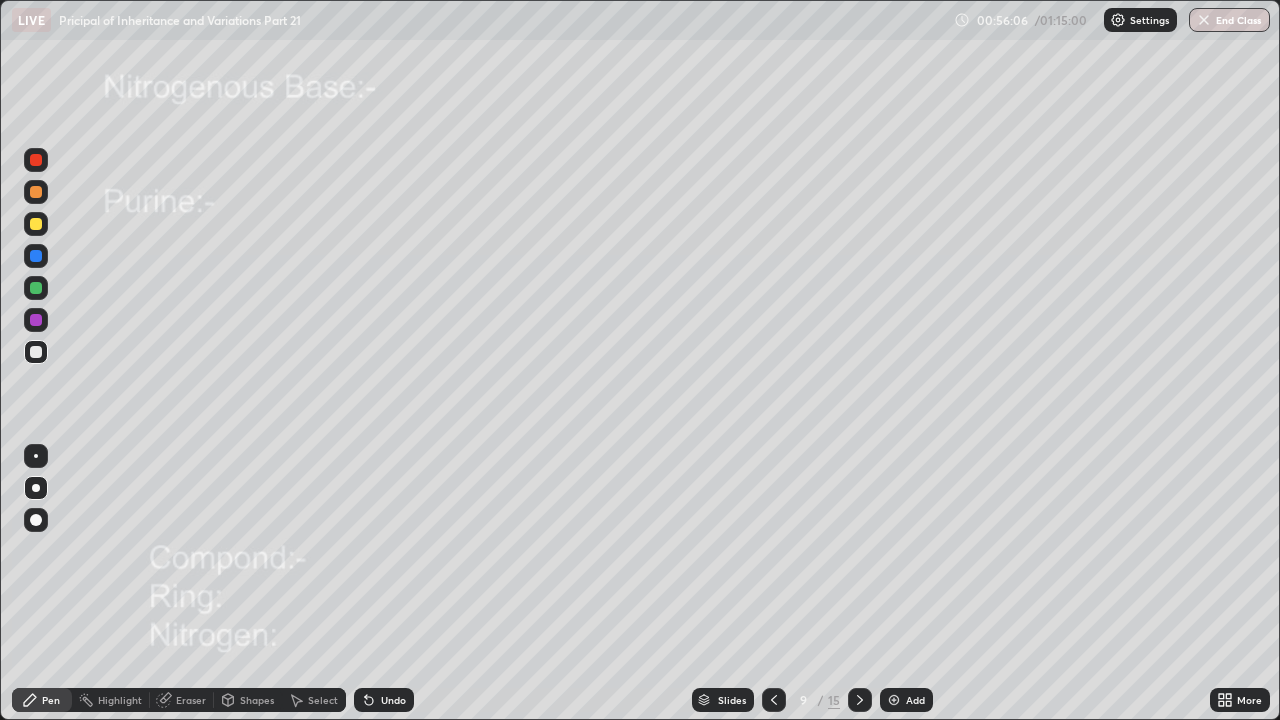click on "Undo" at bounding box center [393, 700] 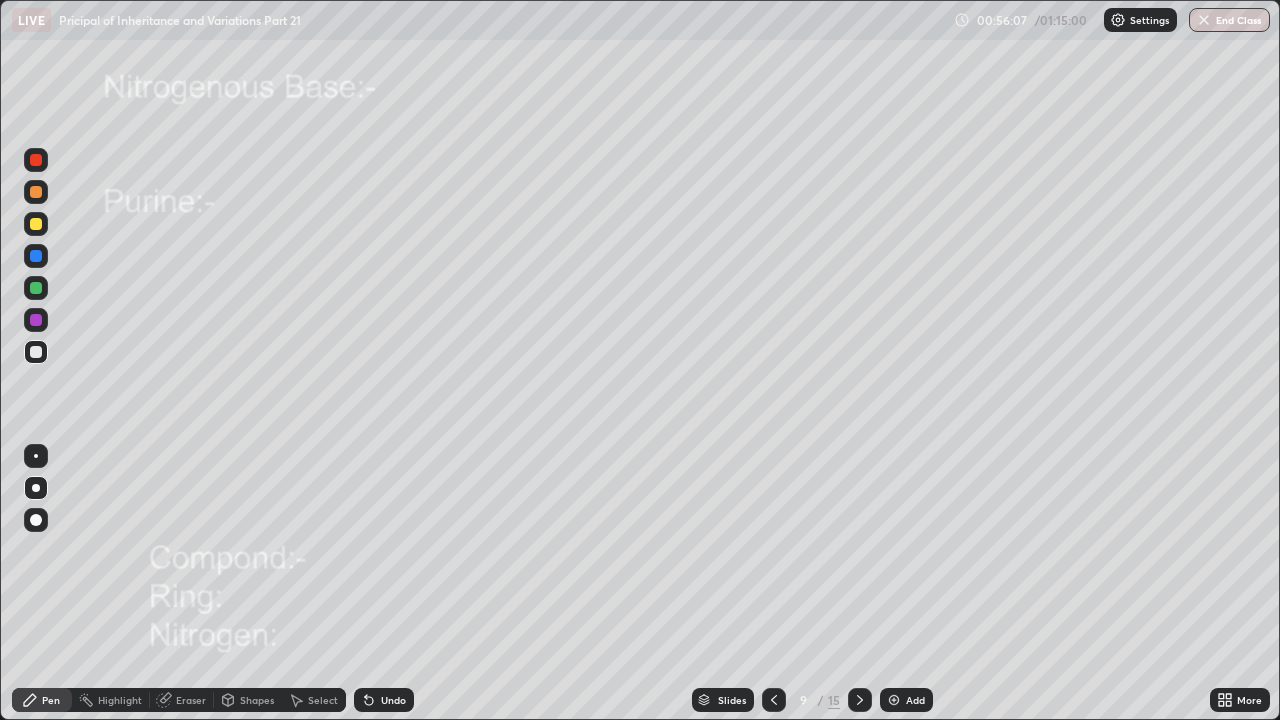 click on "Undo" at bounding box center (393, 700) 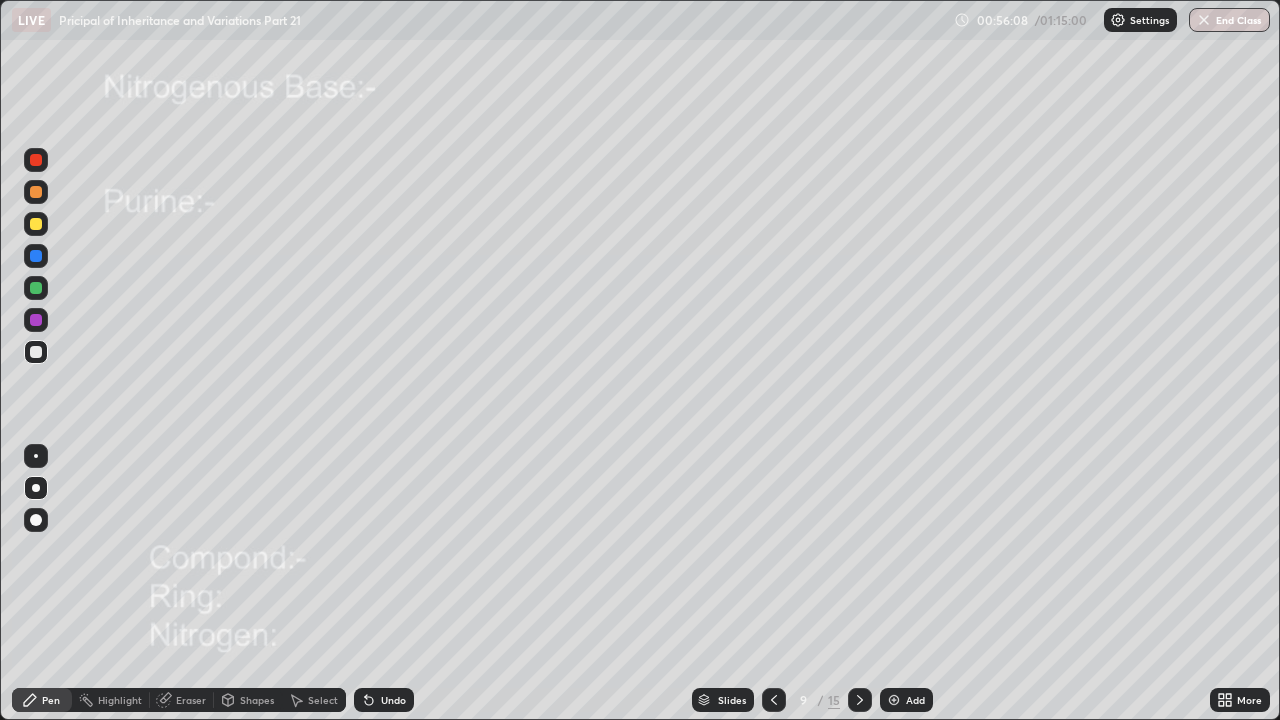 click on "Undo" at bounding box center (393, 700) 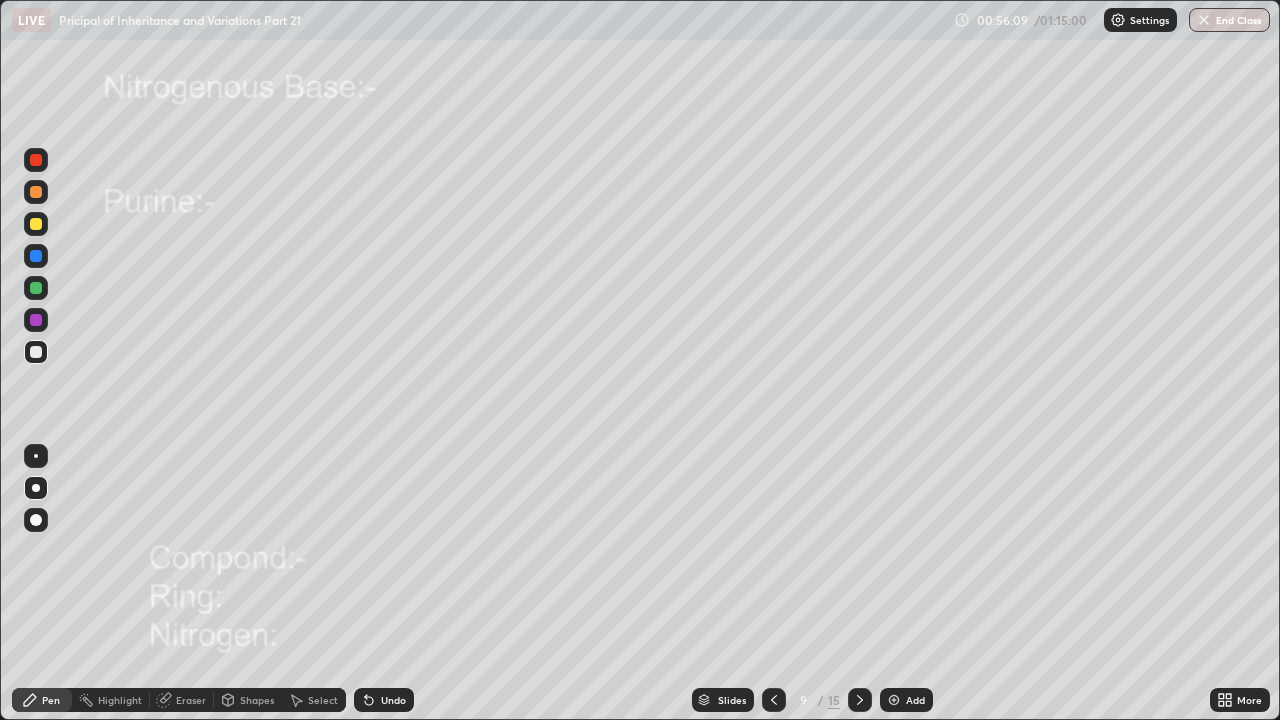 click on "Undo" at bounding box center (393, 700) 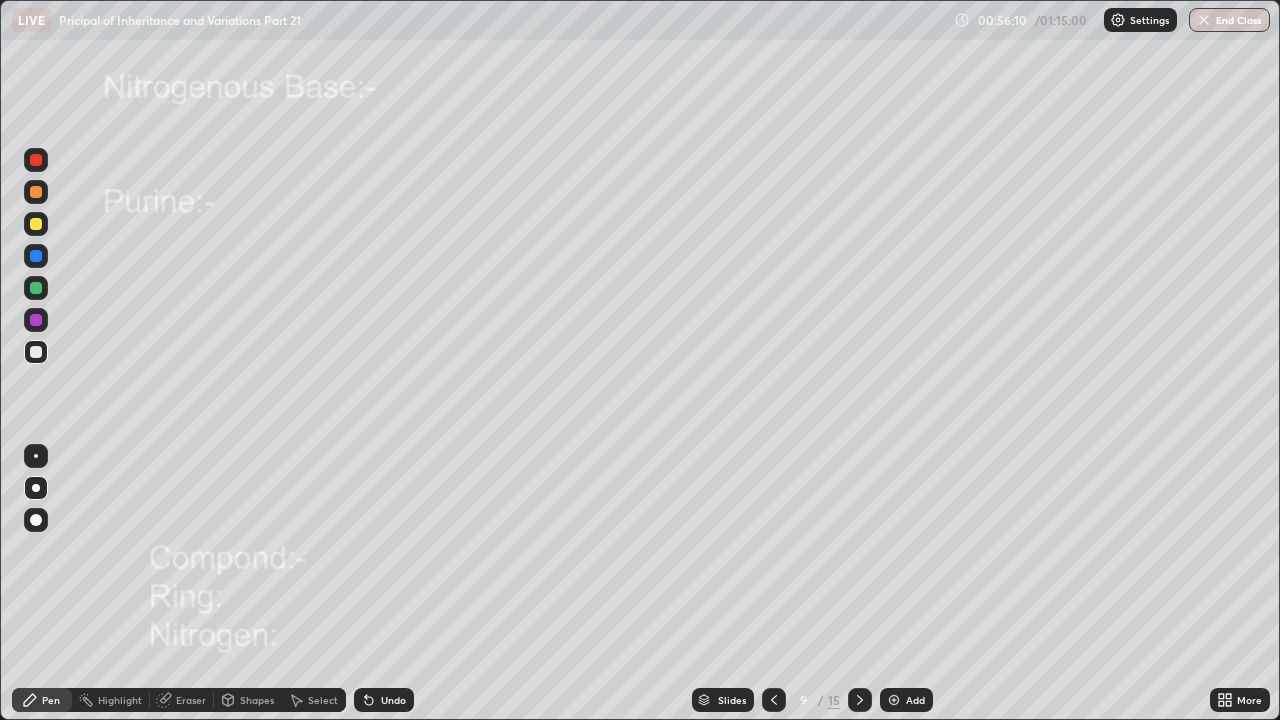 click on "Undo" at bounding box center (393, 700) 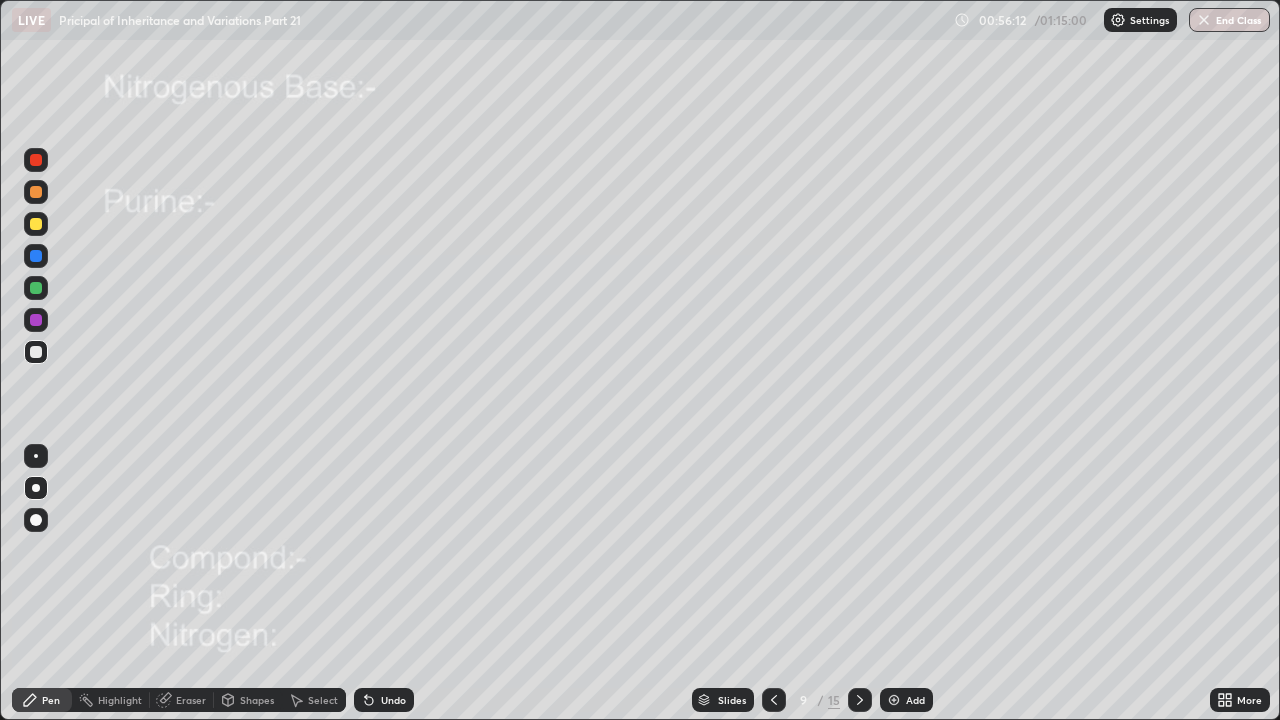 click on "Undo" at bounding box center [393, 700] 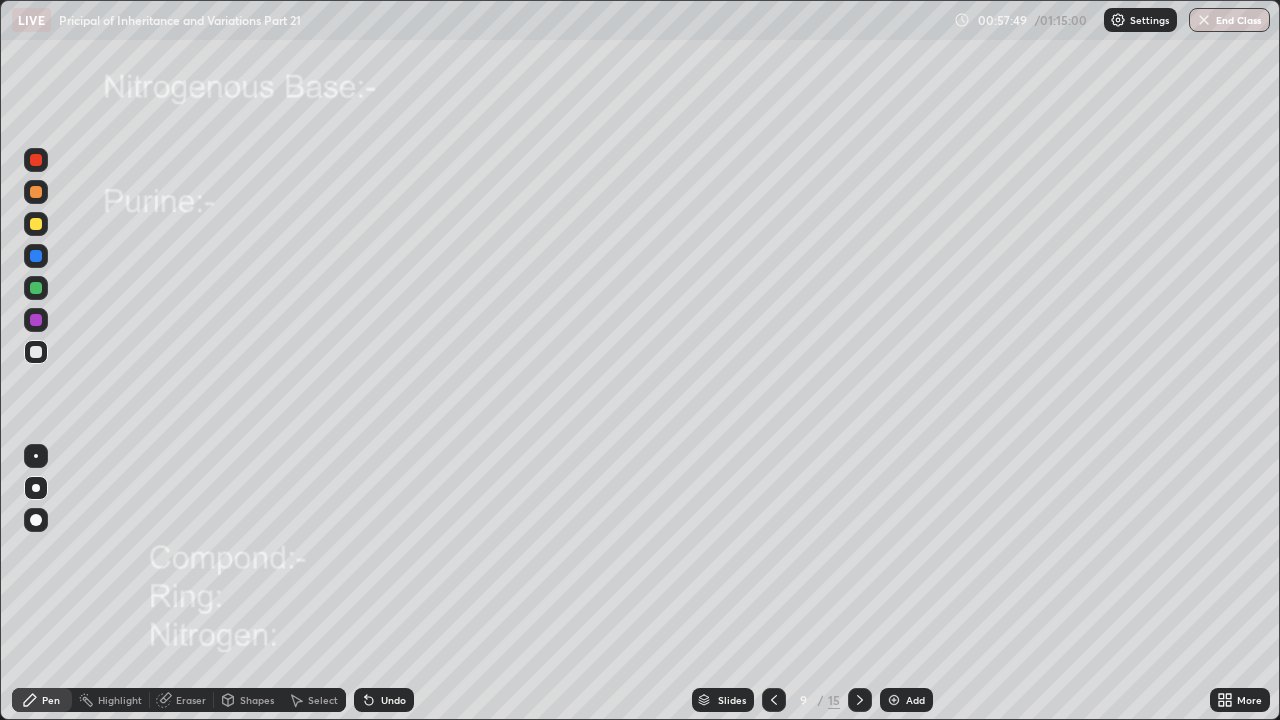 click on "Eraser" at bounding box center [191, 700] 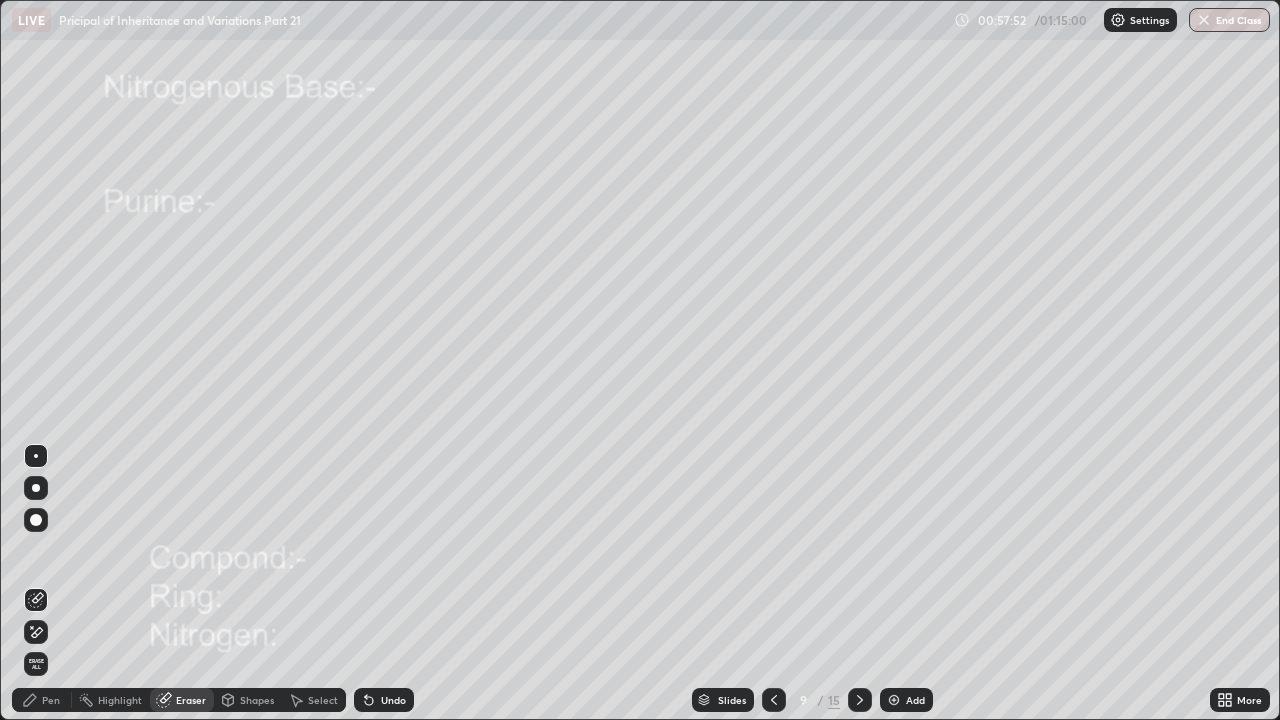 click on "Pen" at bounding box center [51, 700] 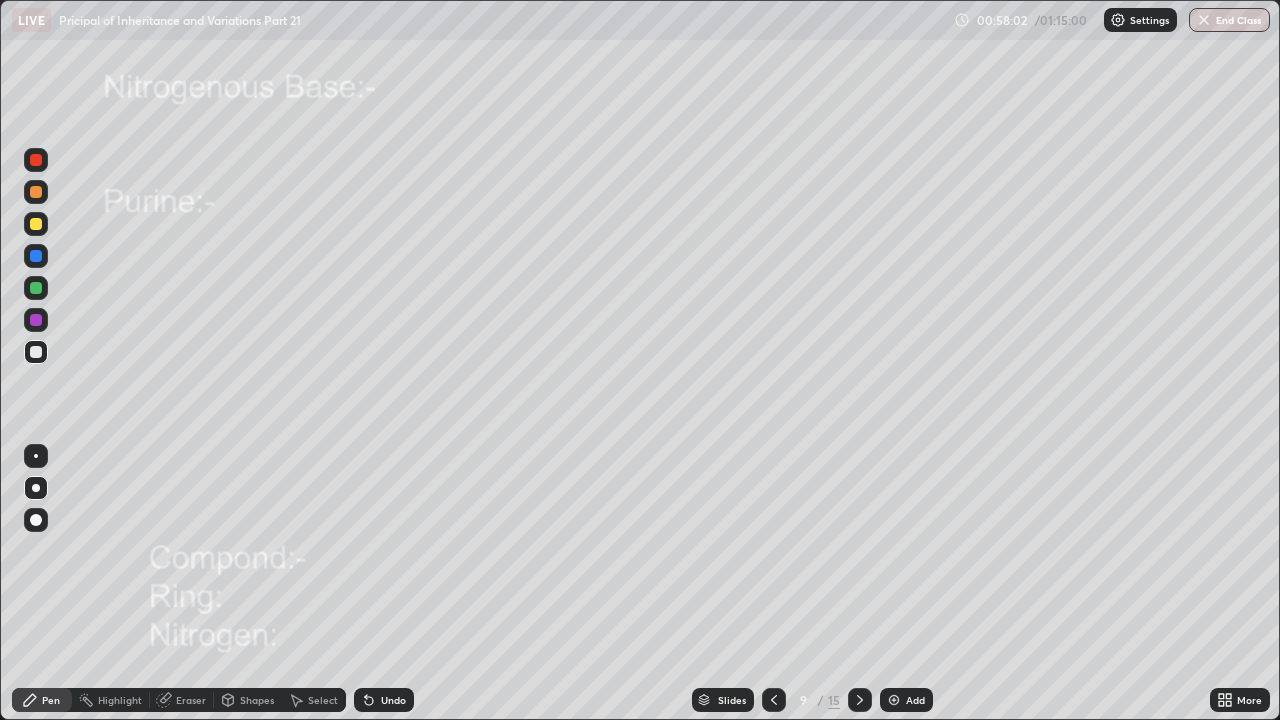 click on "Eraser" at bounding box center [191, 700] 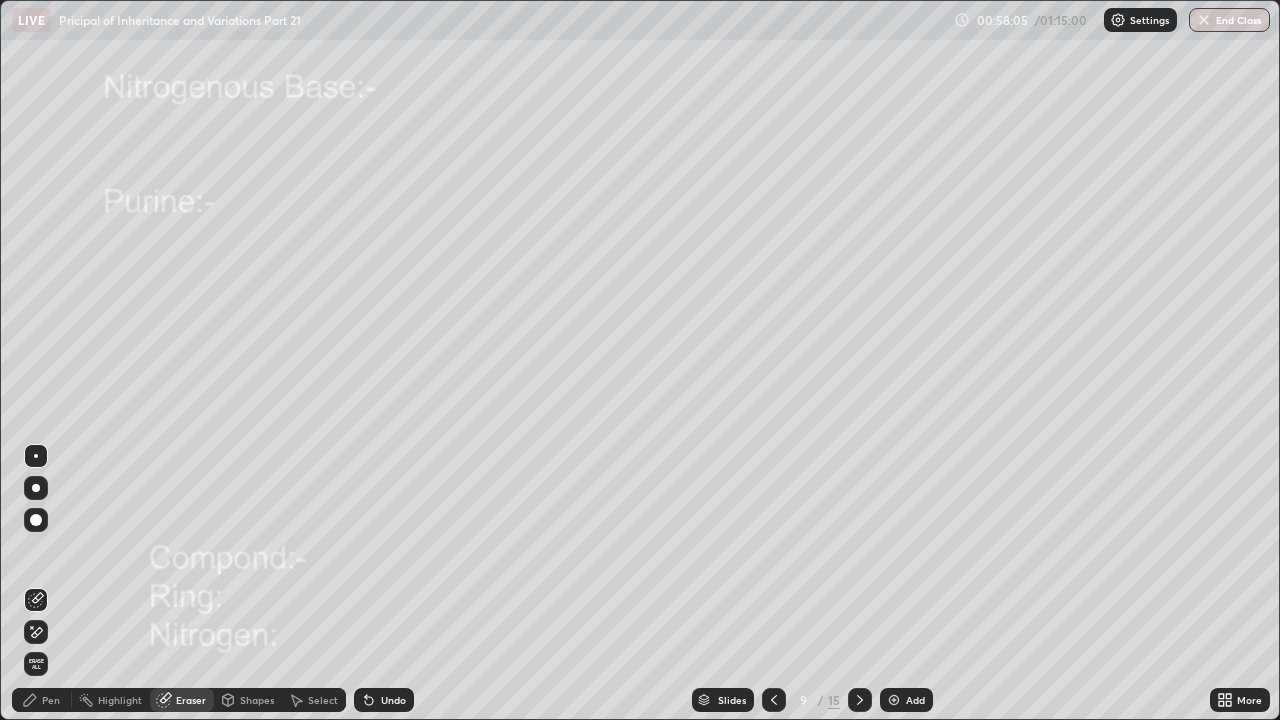 click on "Pen" at bounding box center (51, 700) 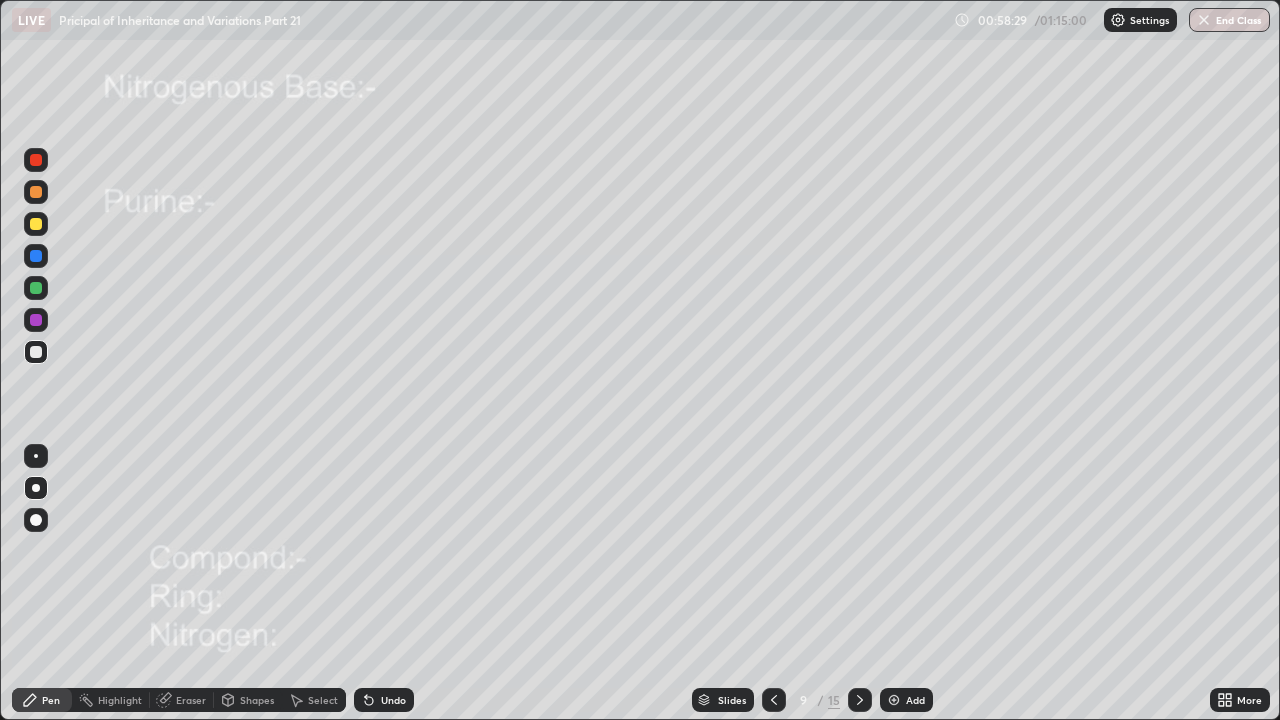 click at bounding box center [36, 160] 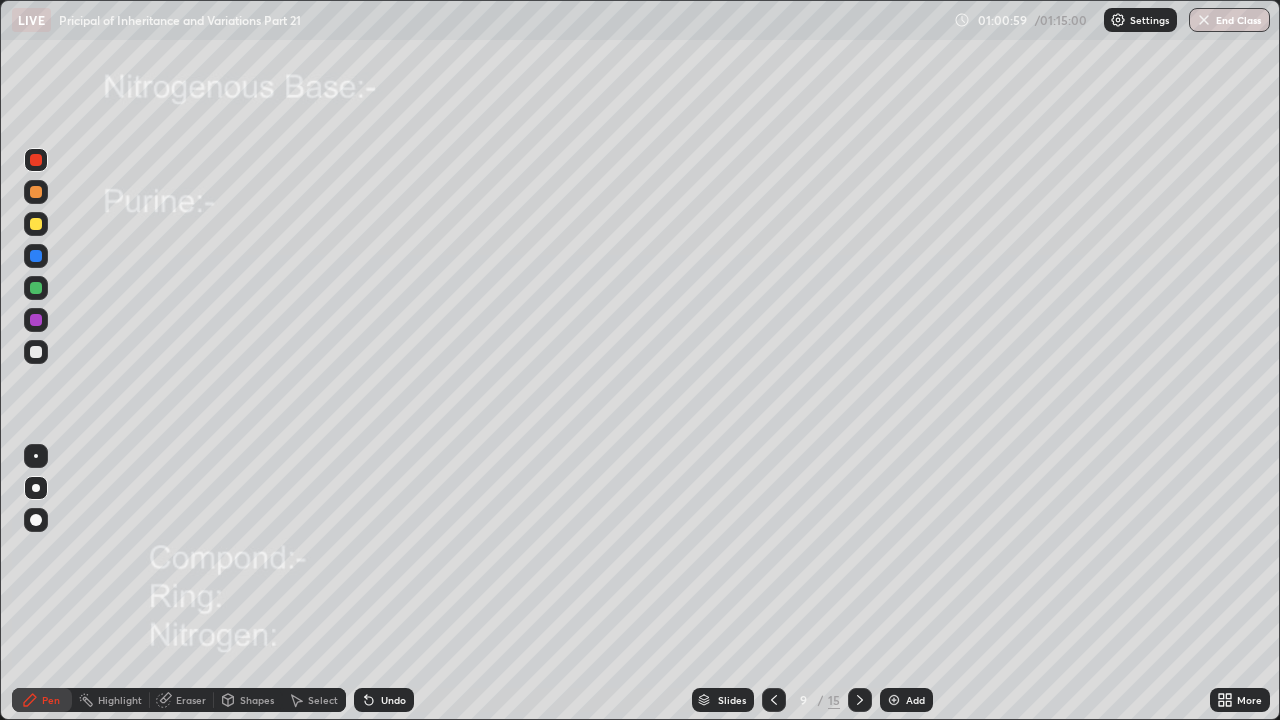 click on "Eraser" at bounding box center [191, 700] 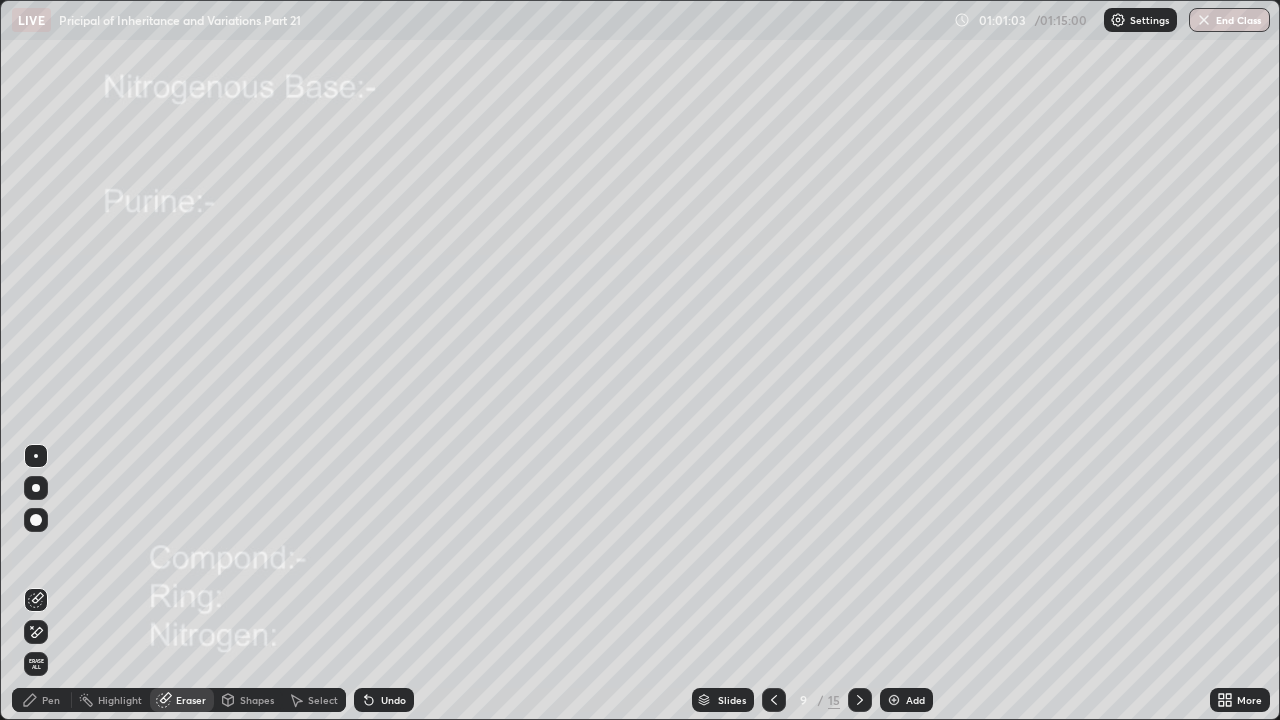 click on "Pen" at bounding box center [51, 700] 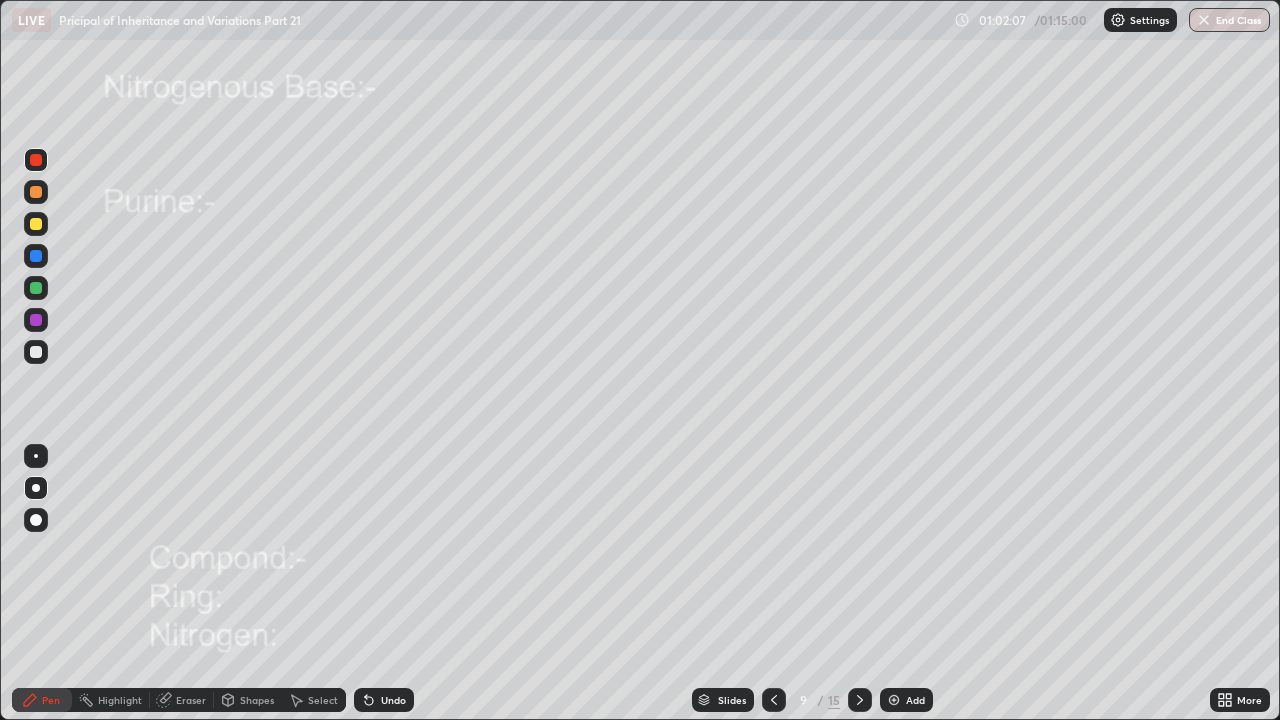 click at bounding box center (36, 320) 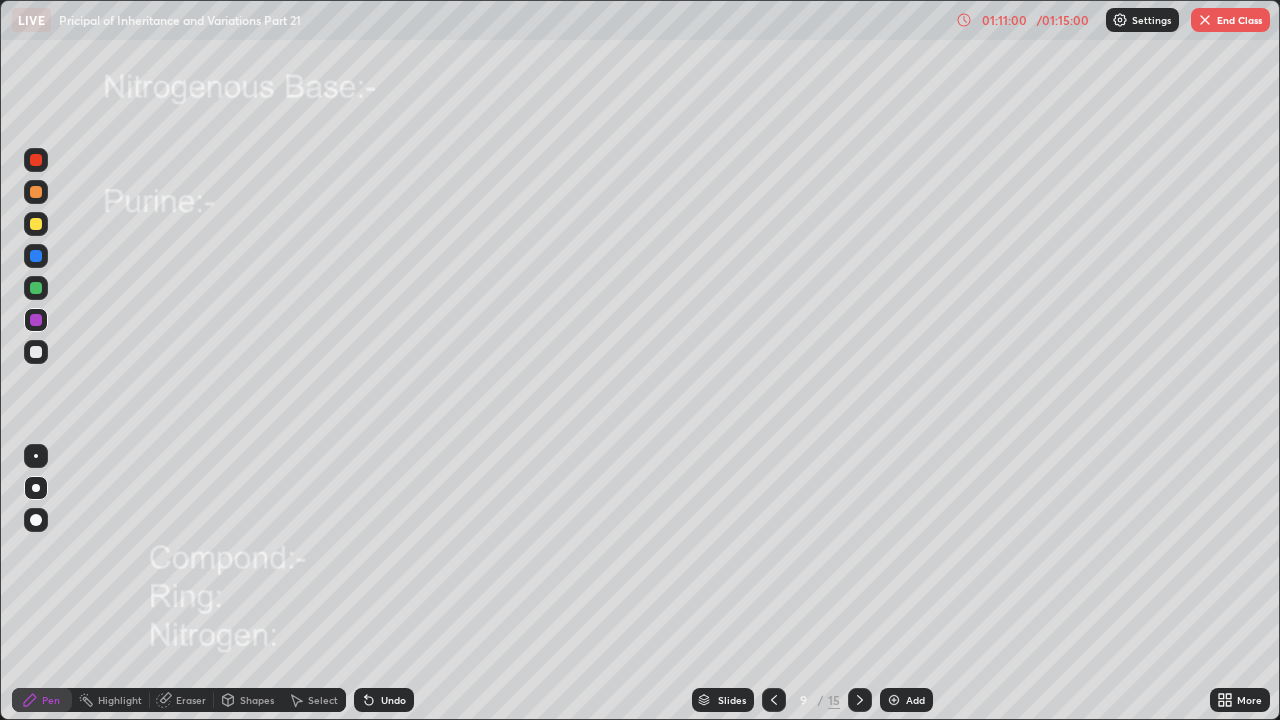 click at bounding box center (1205, 20) 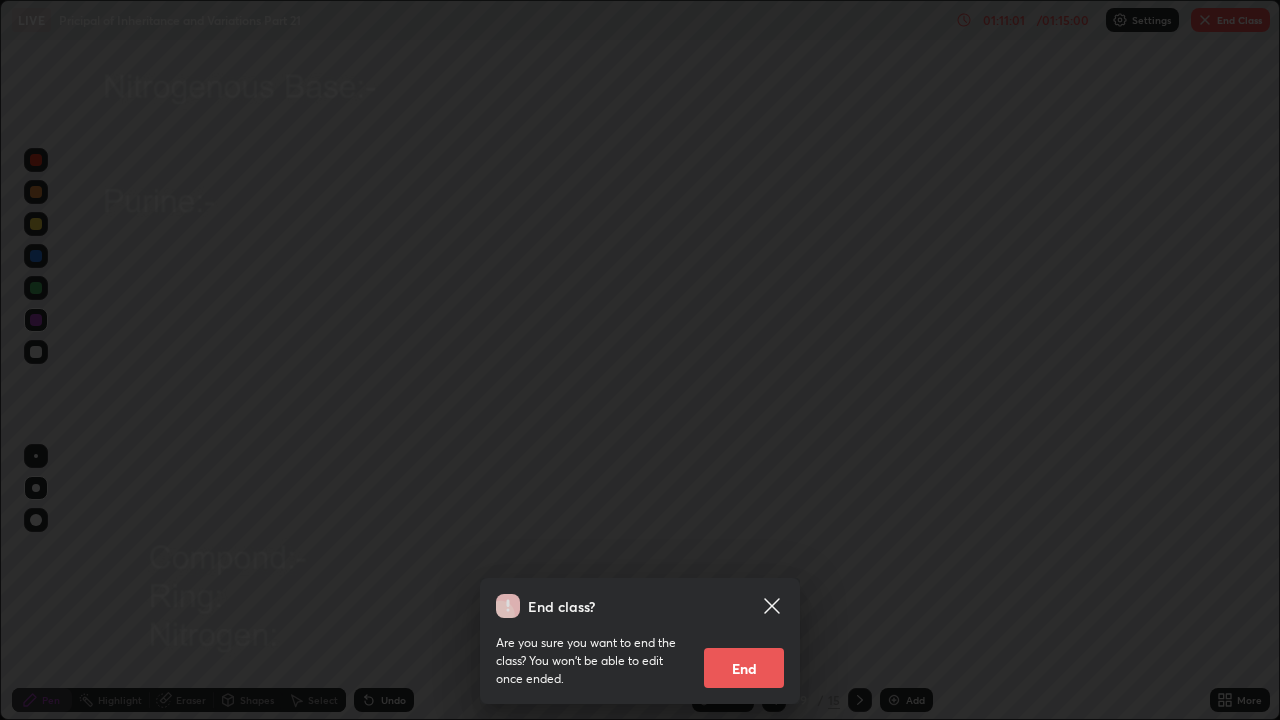 click on "End" at bounding box center [744, 668] 